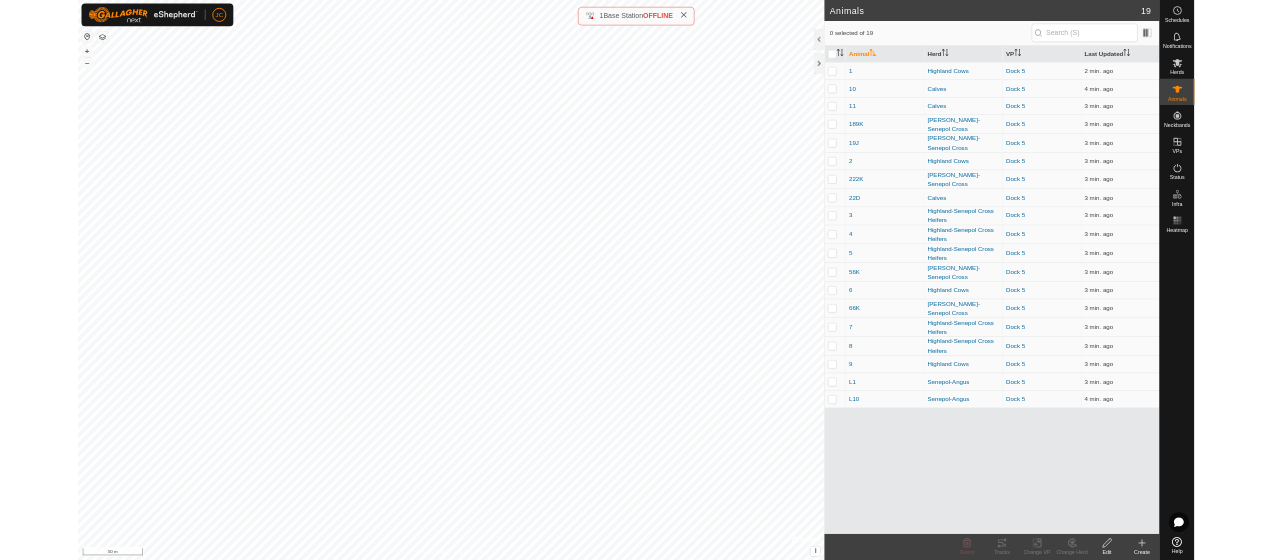 scroll, scrollTop: 0, scrollLeft: 0, axis: both 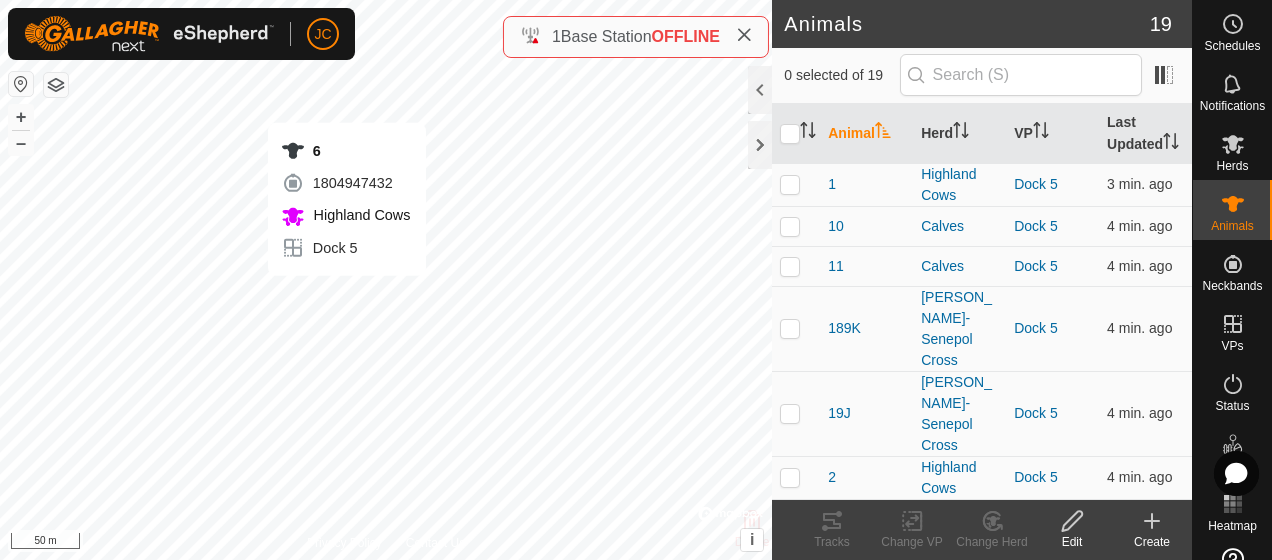 checkbox on "true" 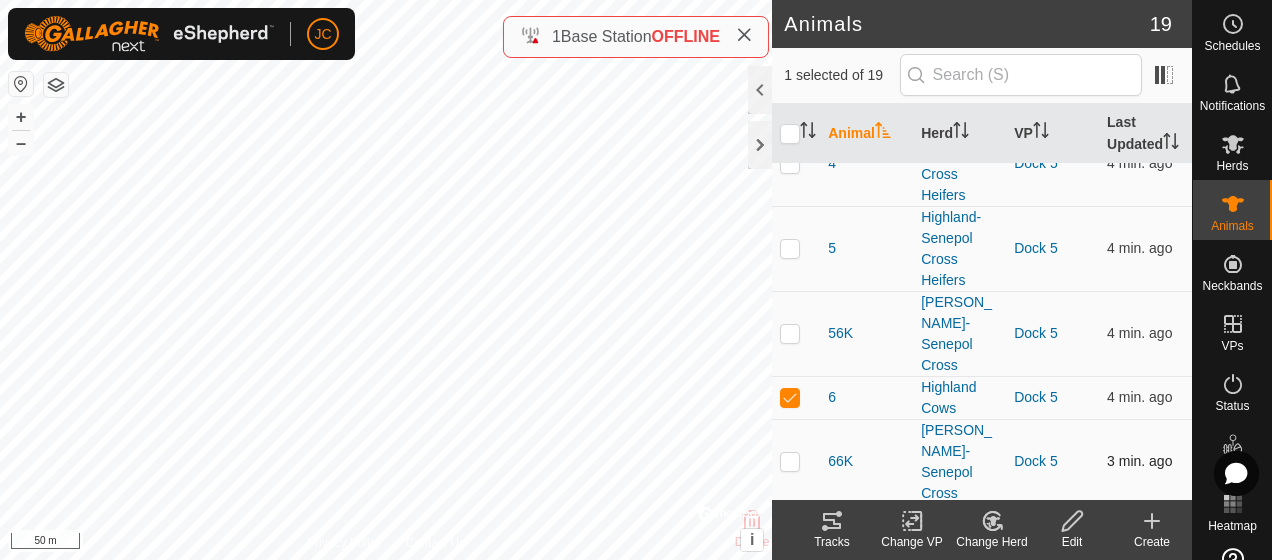 scroll, scrollTop: 580, scrollLeft: 0, axis: vertical 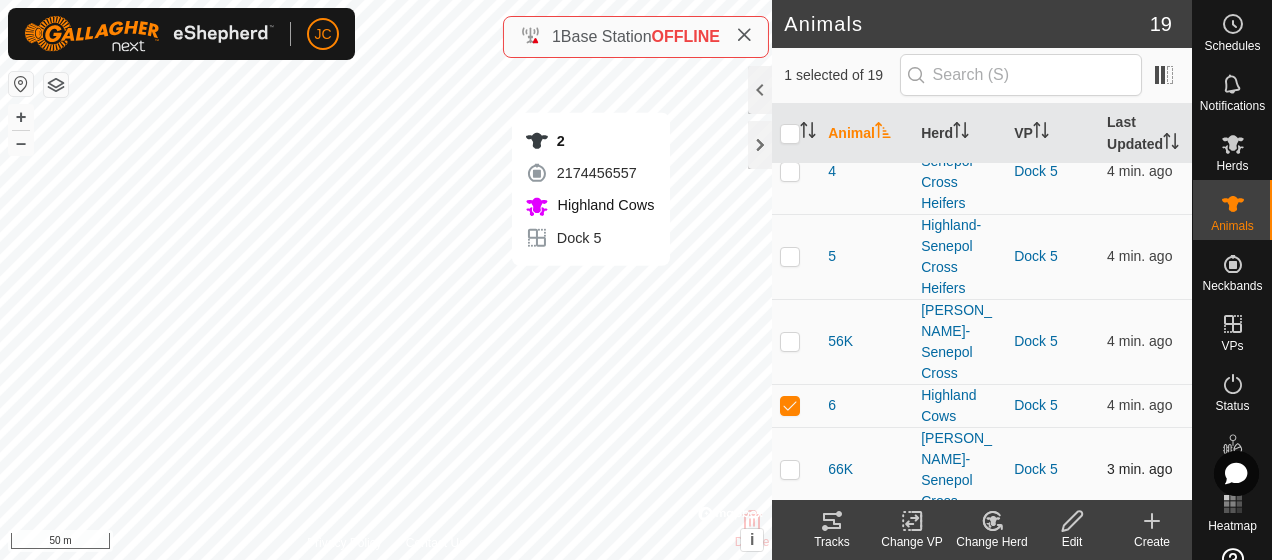checkbox on "true" 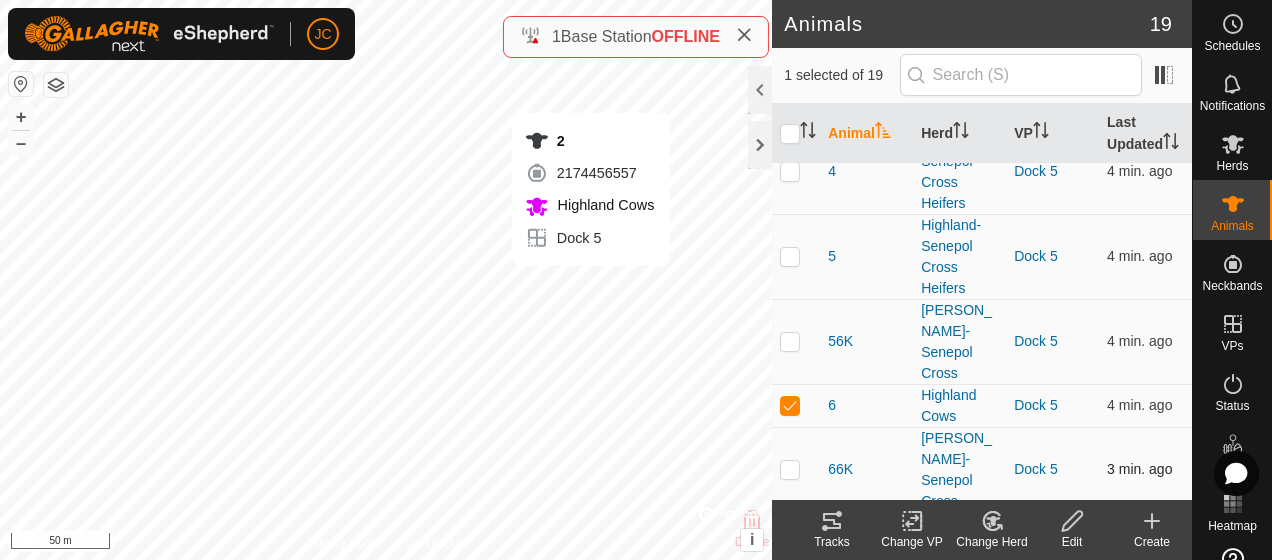 checkbox on "false" 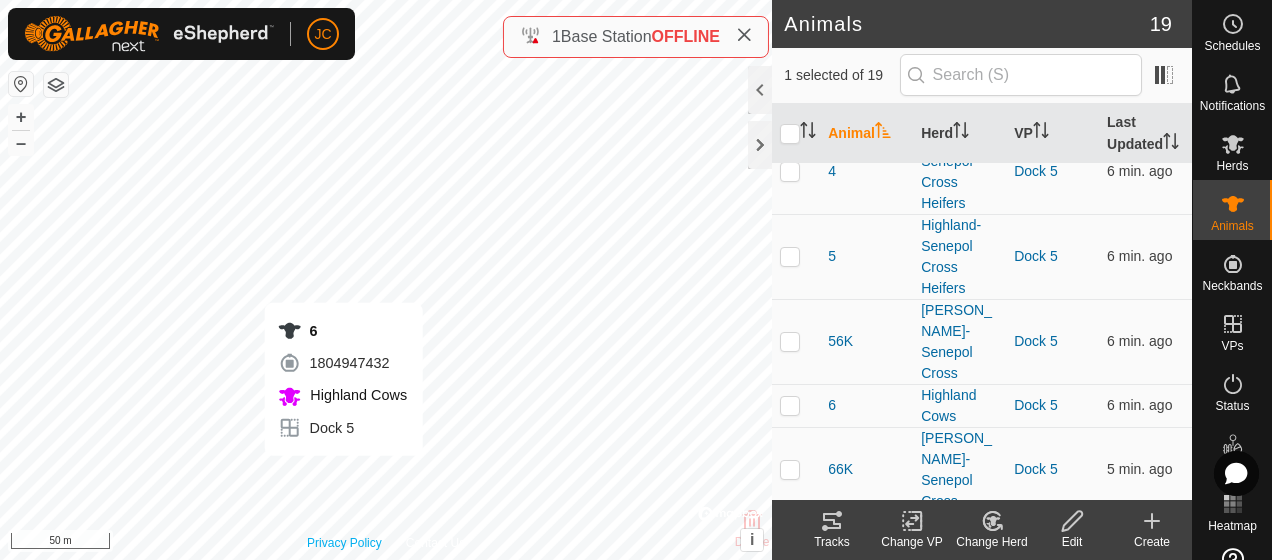 checkbox on "false" 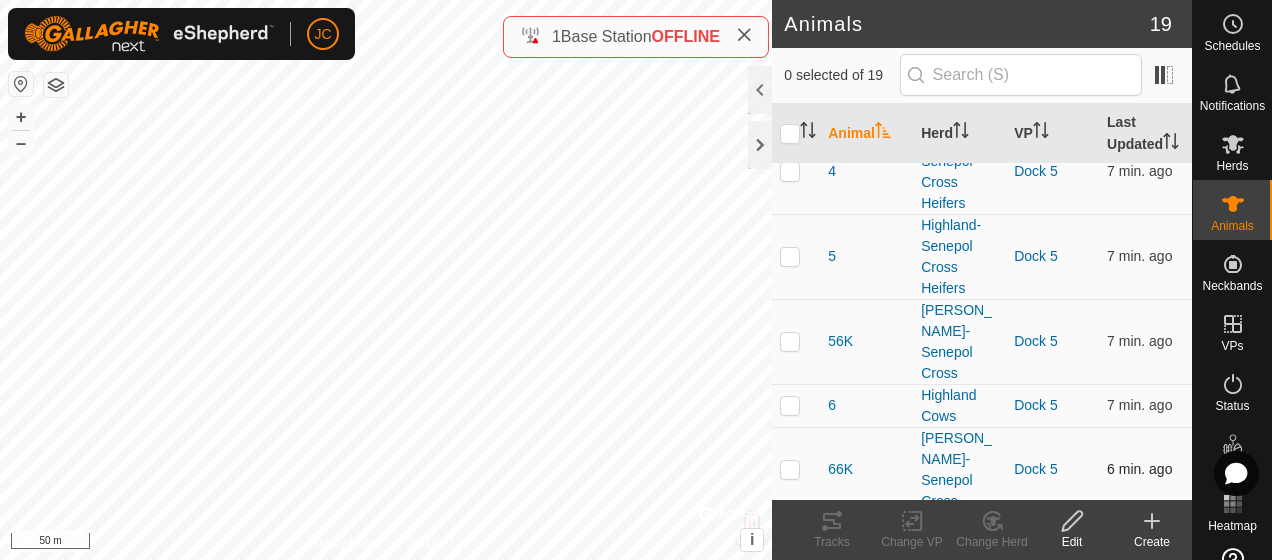 checkbox on "true" 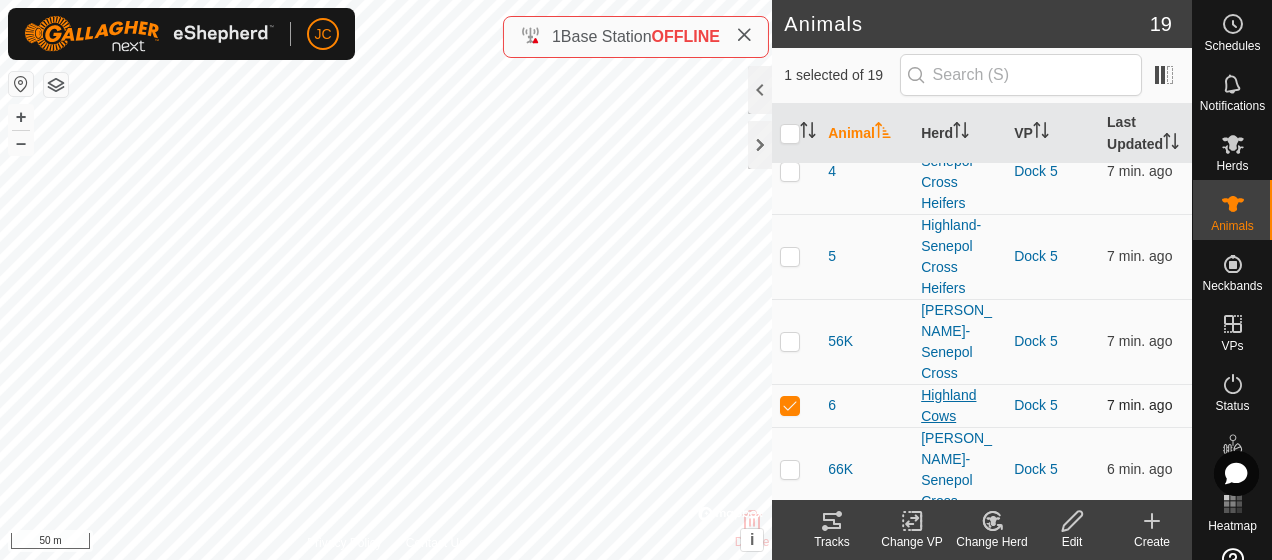click on "Highland Cows" at bounding box center [959, 406] 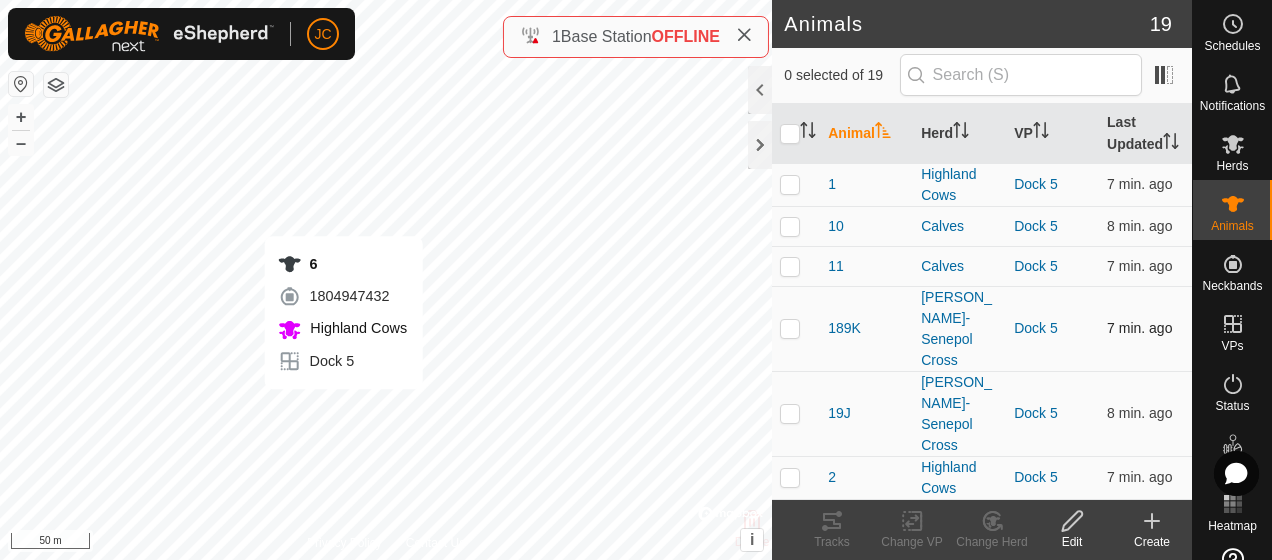checkbox on "true" 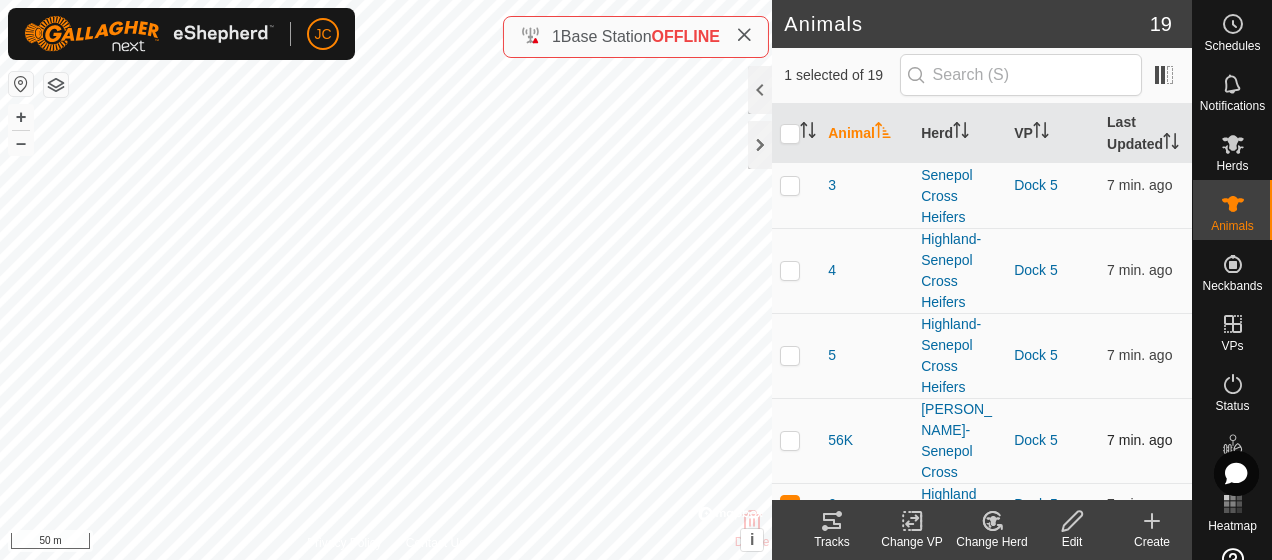 scroll, scrollTop: 480, scrollLeft: 0, axis: vertical 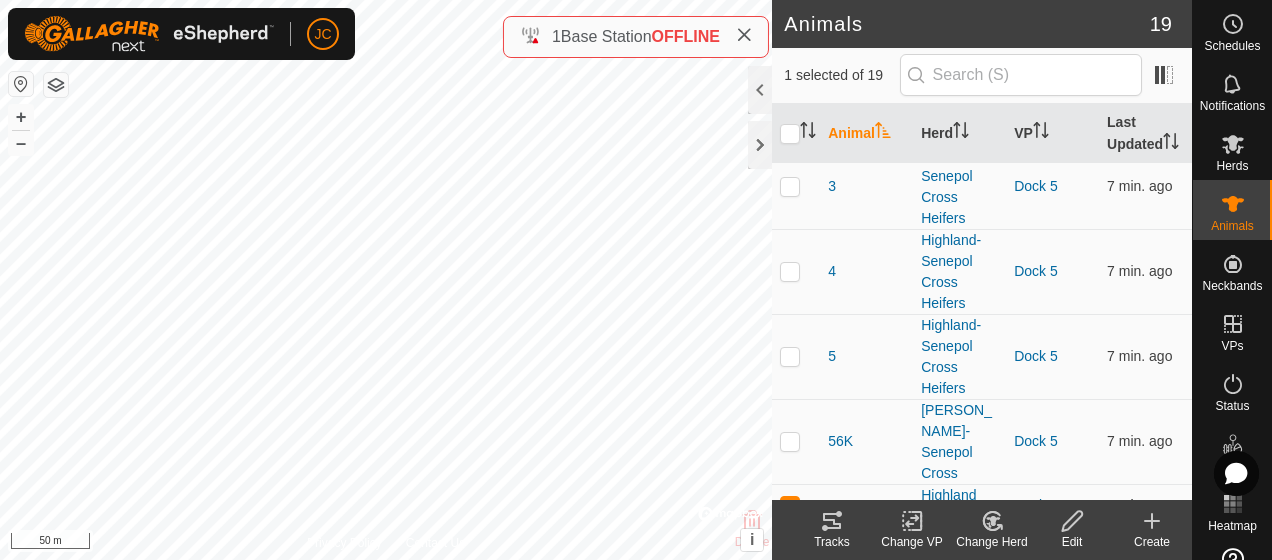 click on "Dock 5" at bounding box center (1036, 505) 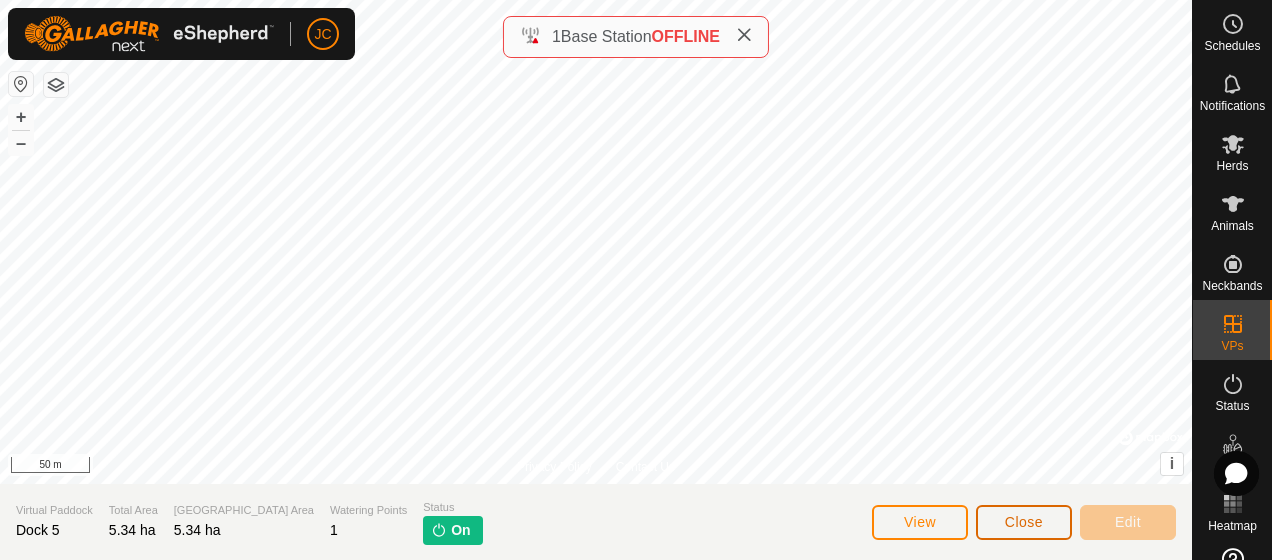 click on "Close" 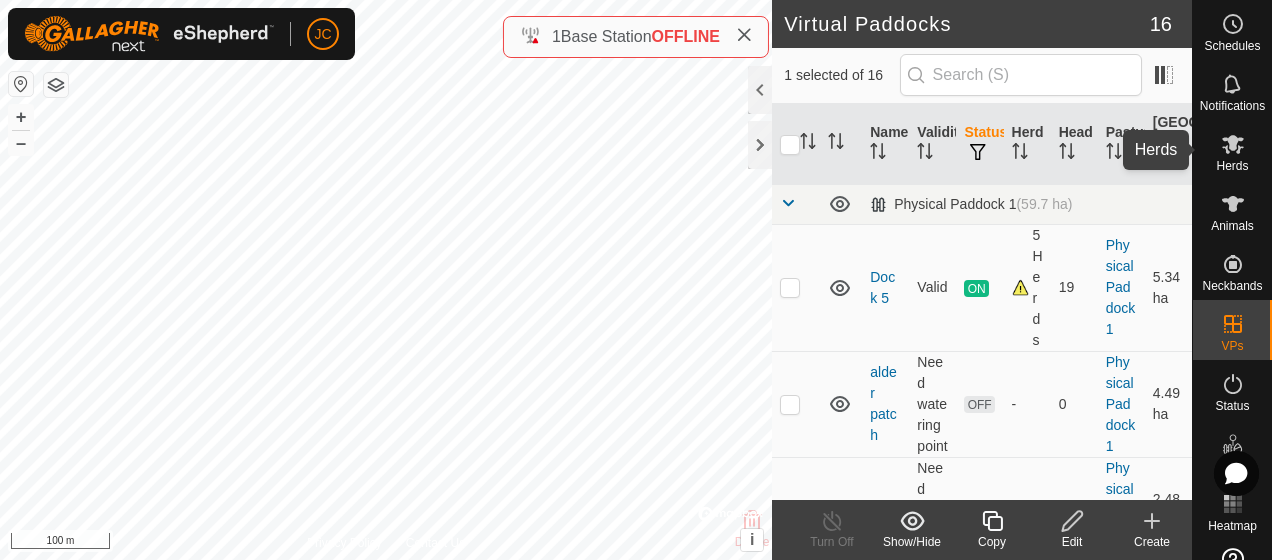 click at bounding box center [1233, 144] 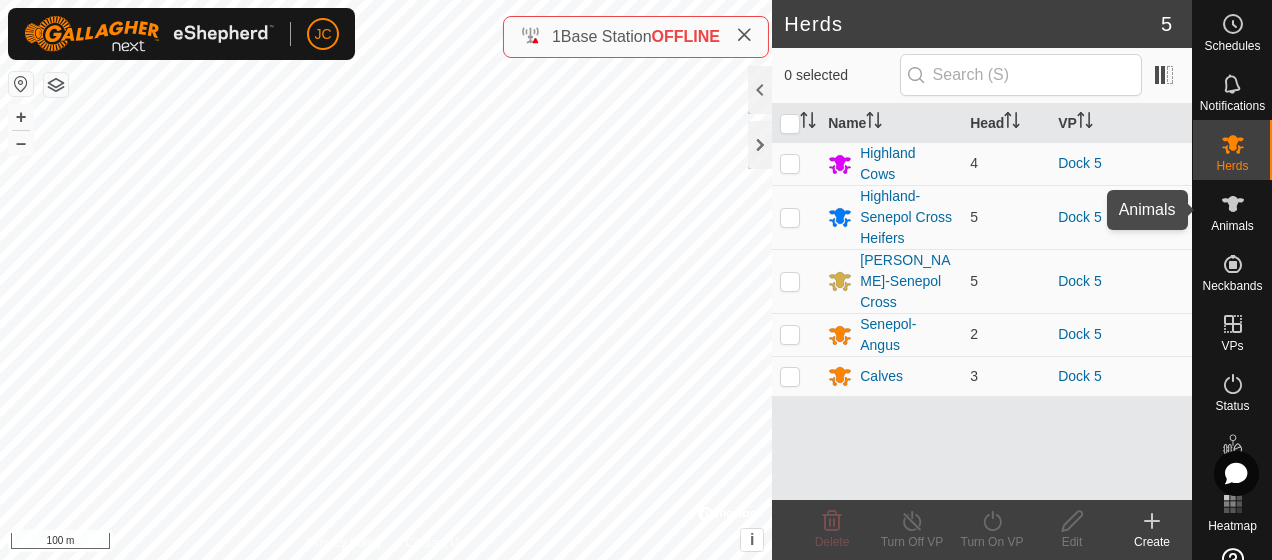click 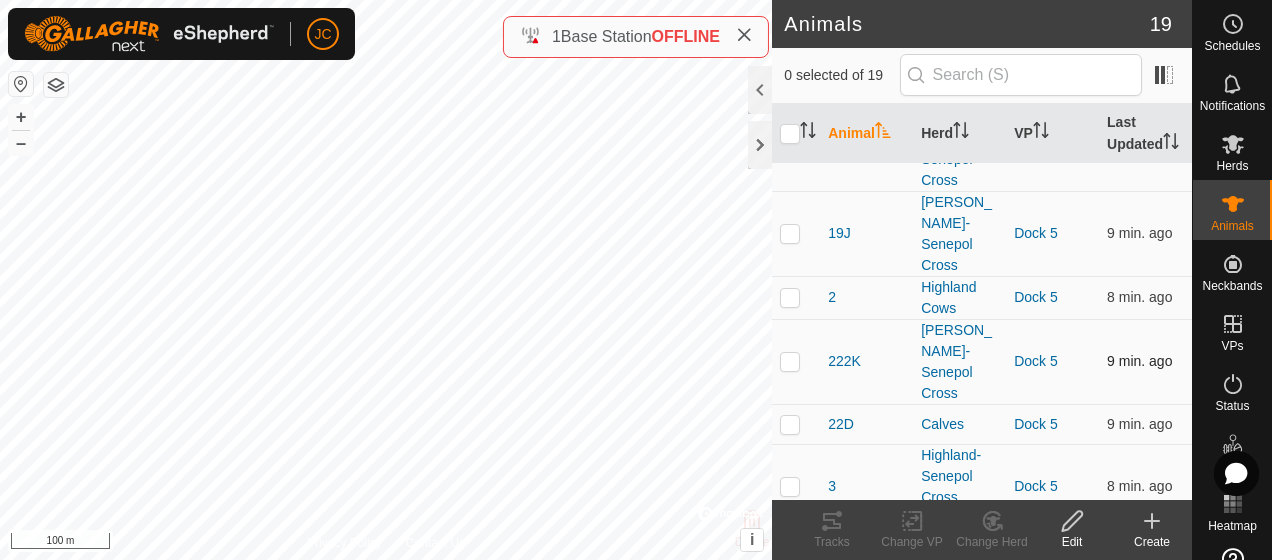 scroll, scrollTop: 200, scrollLeft: 0, axis: vertical 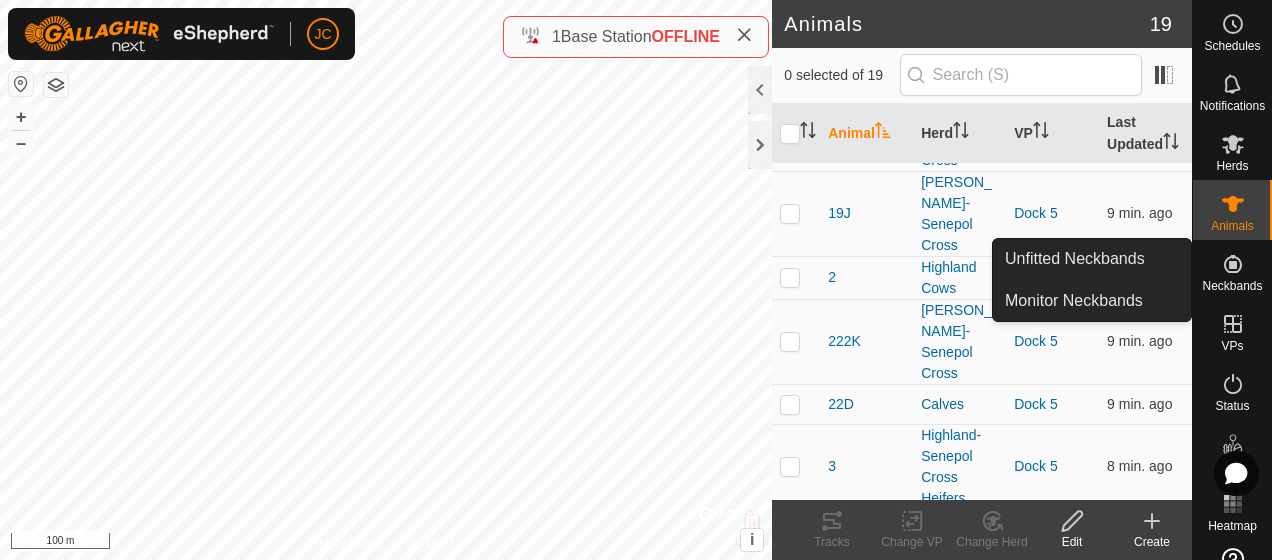 click 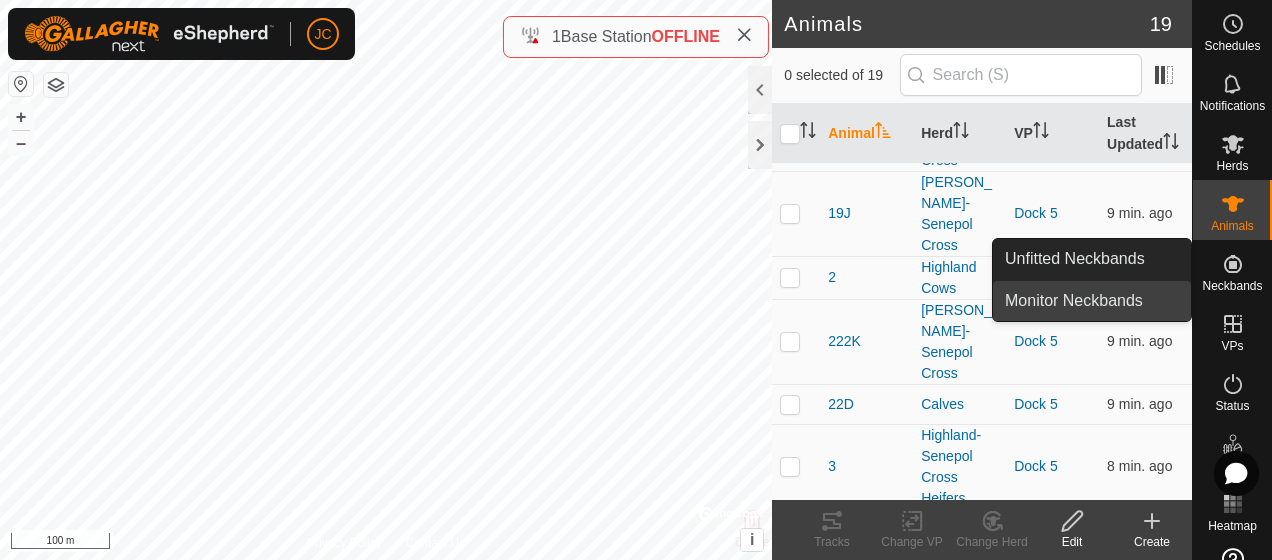click on "Monitor Neckbands" at bounding box center (1092, 301) 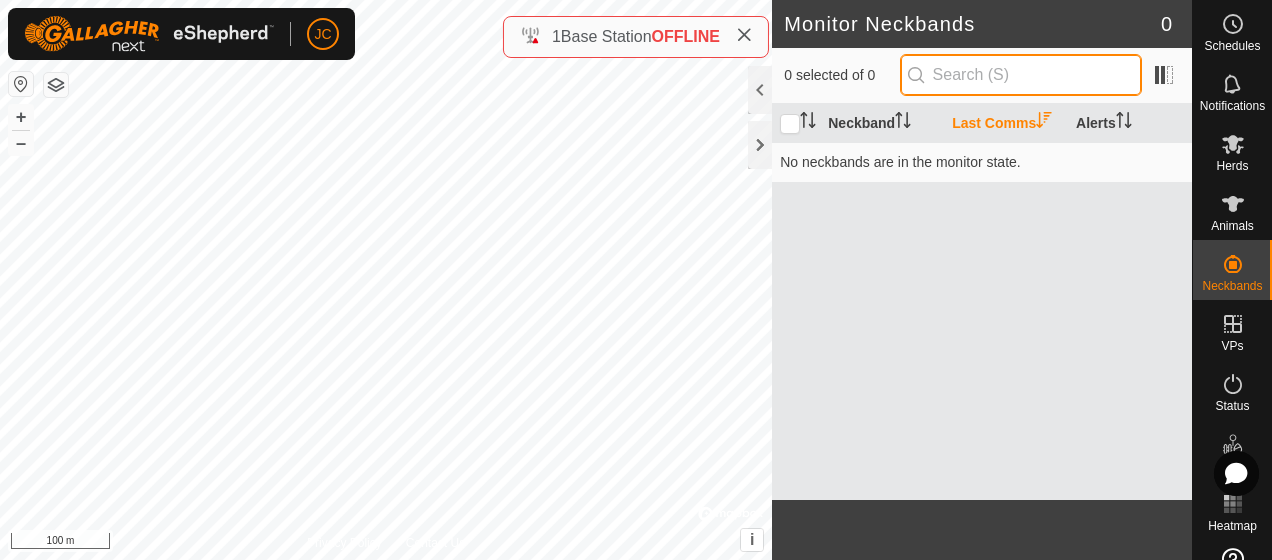 click at bounding box center [1021, 75] 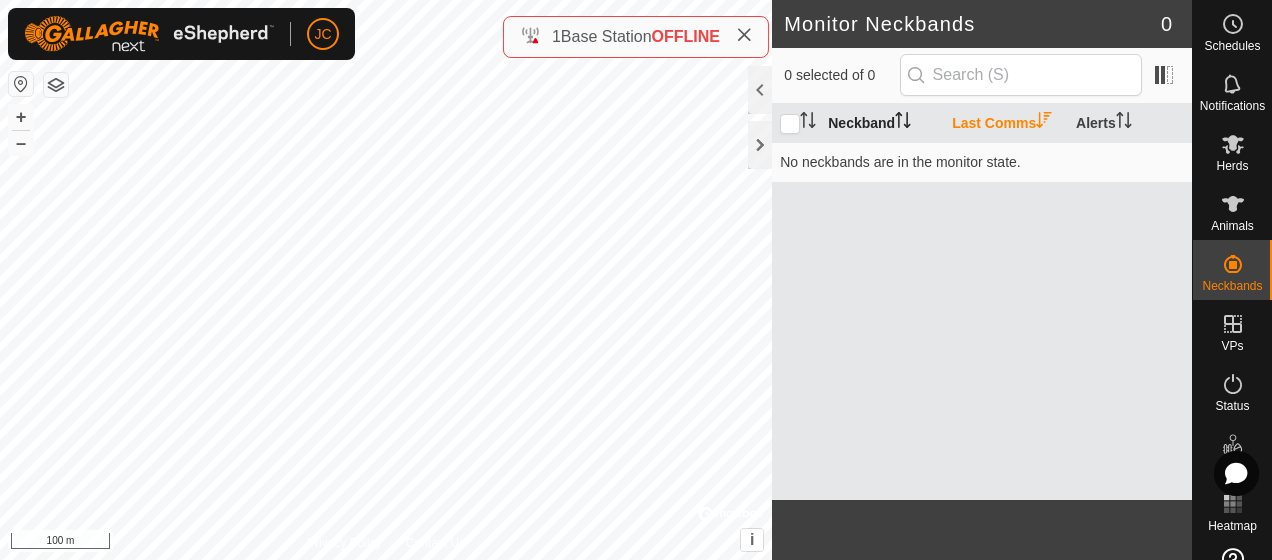 click on "Neckband" at bounding box center [882, 123] 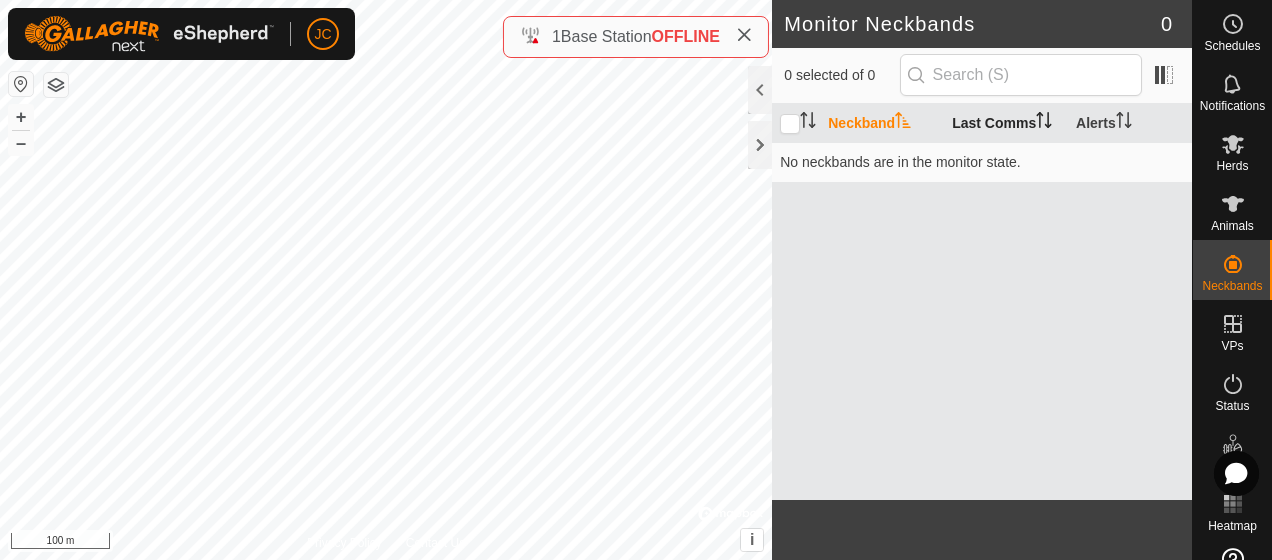 click on "Last Comms" at bounding box center [1006, 123] 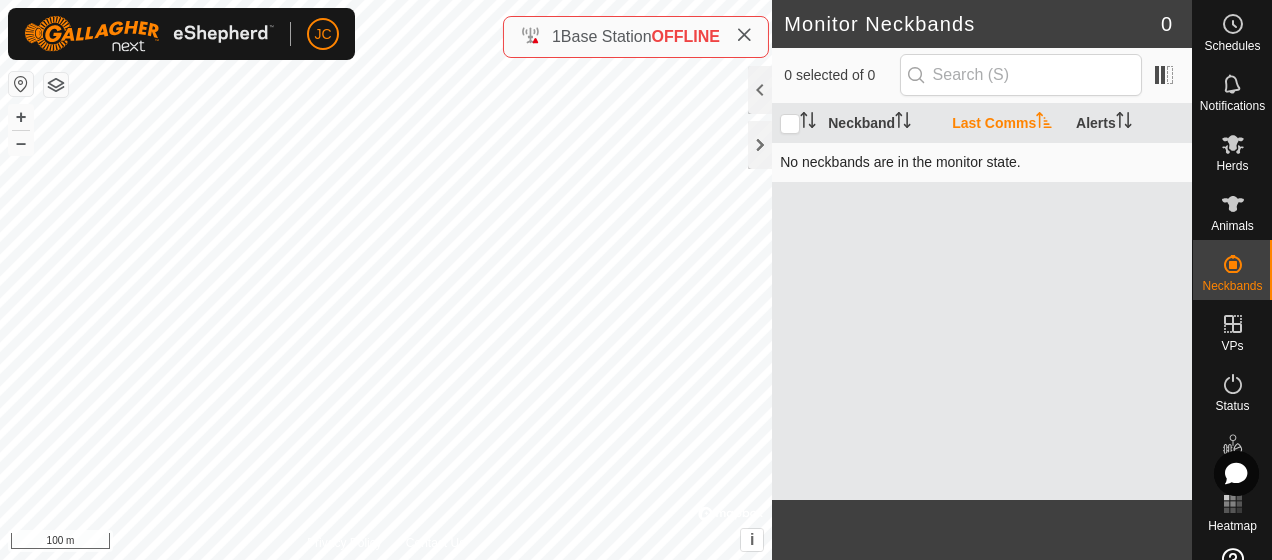 click on "No neckbands are in the monitor state." at bounding box center (982, 162) 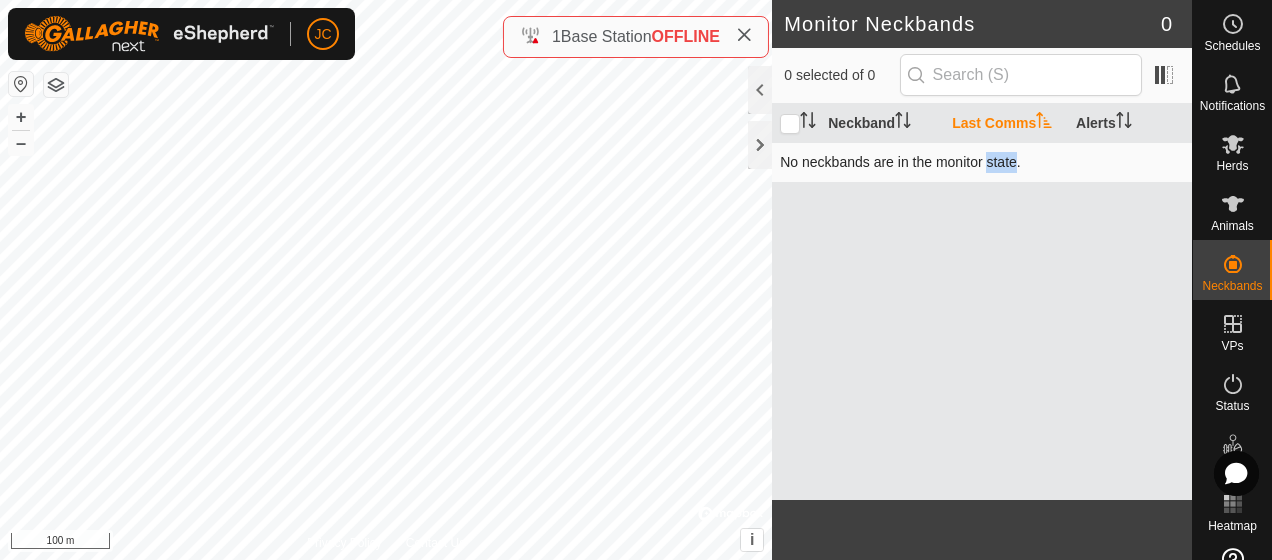 click on "No neckbands are in the monitor state." at bounding box center [982, 162] 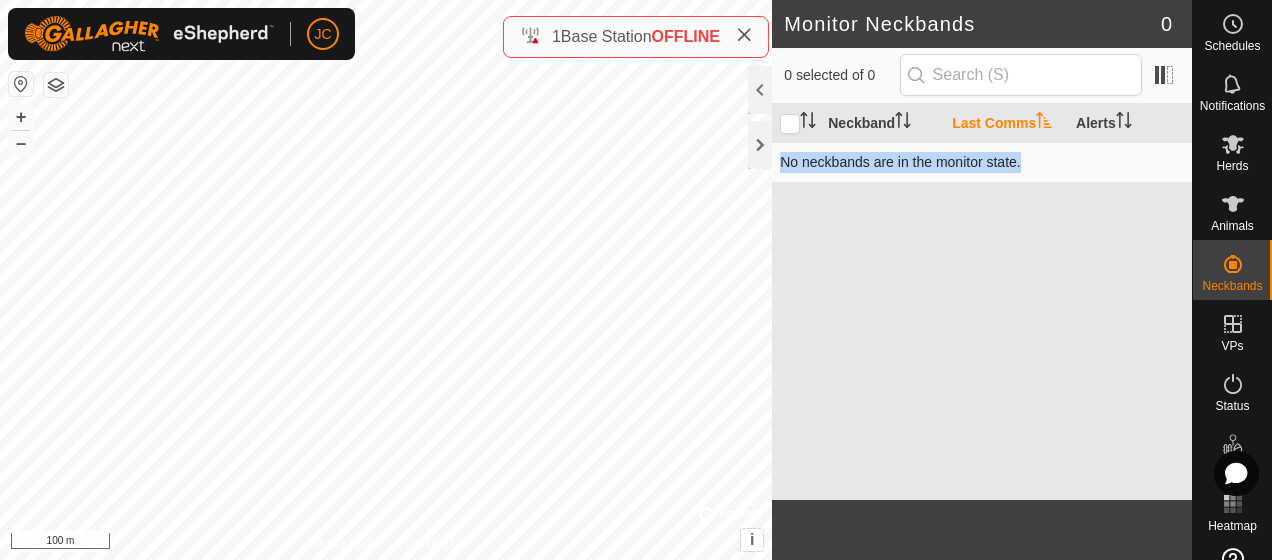 click on "No neckbands are in the monitor state." at bounding box center [982, 162] 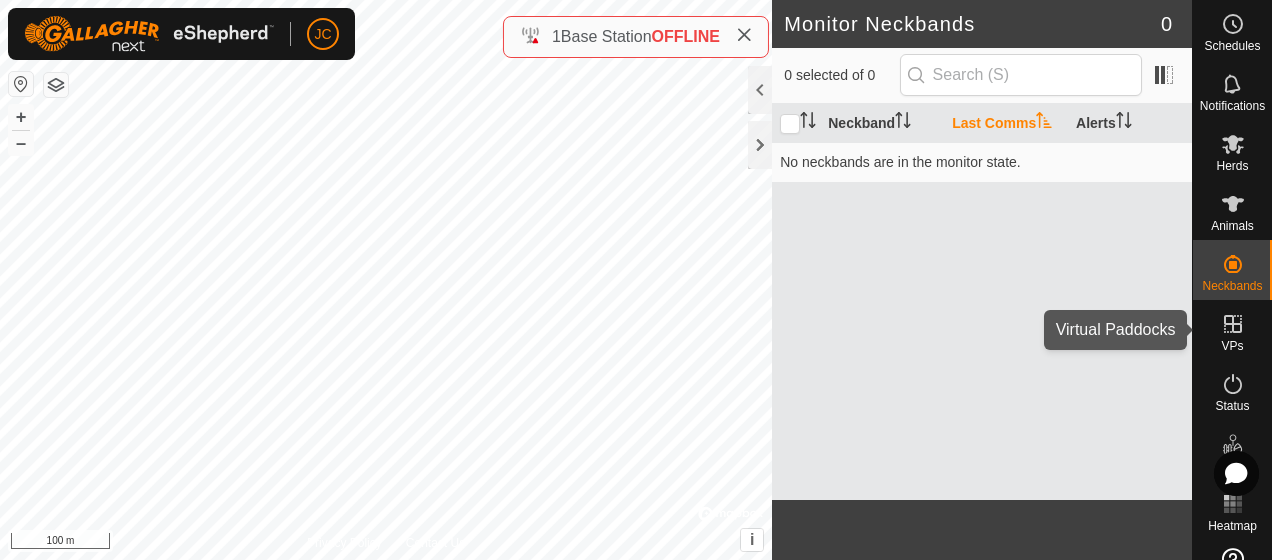 click on "VPs" at bounding box center [1232, 346] 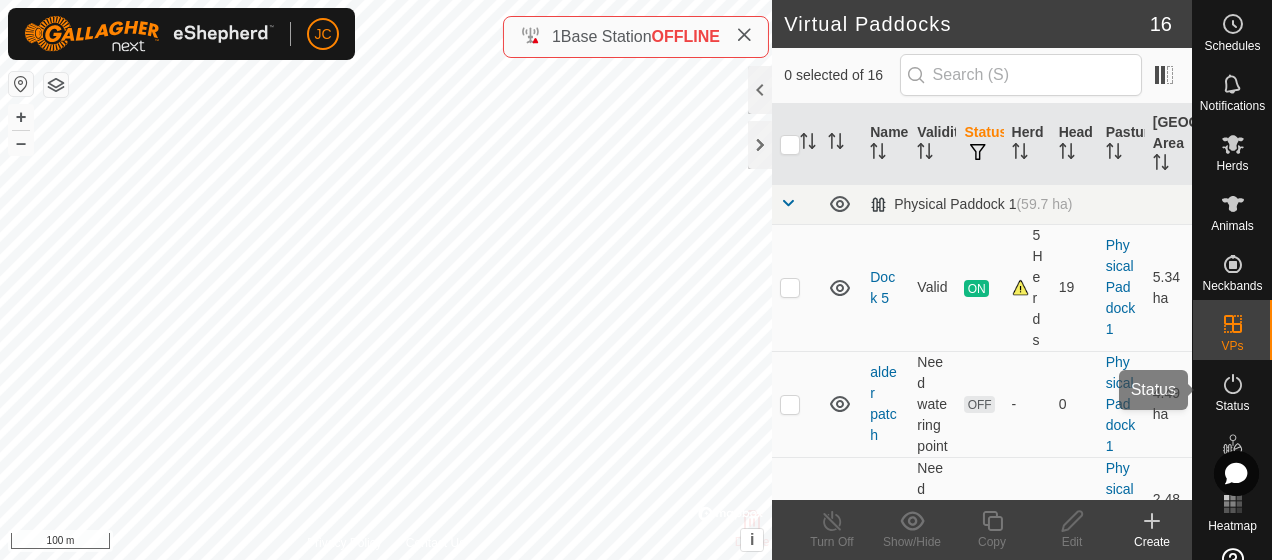 click at bounding box center [1233, 384] 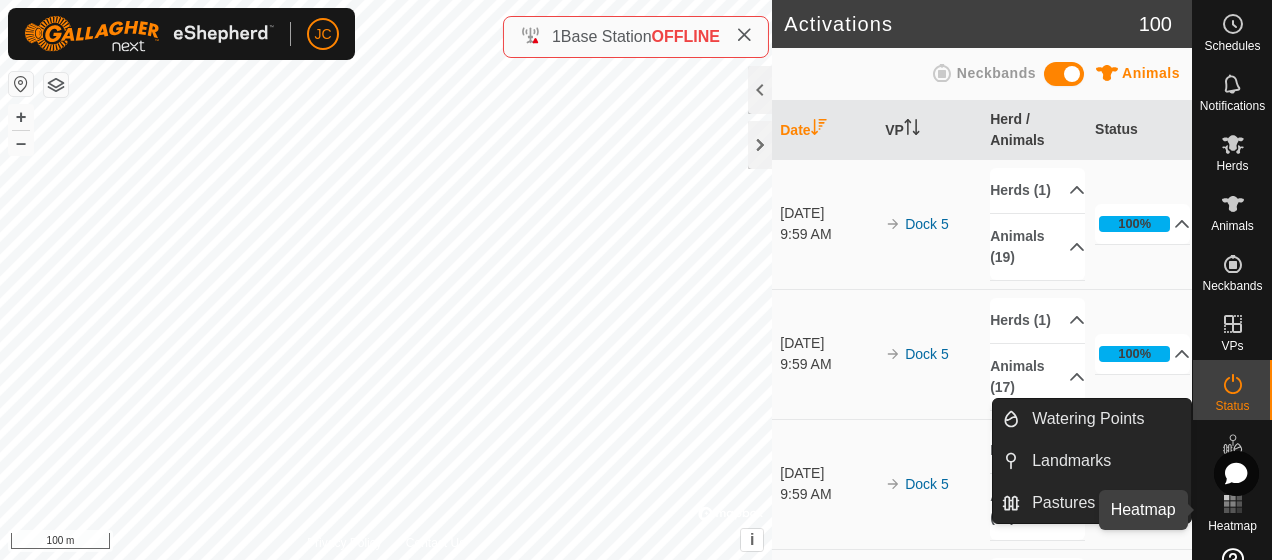 click 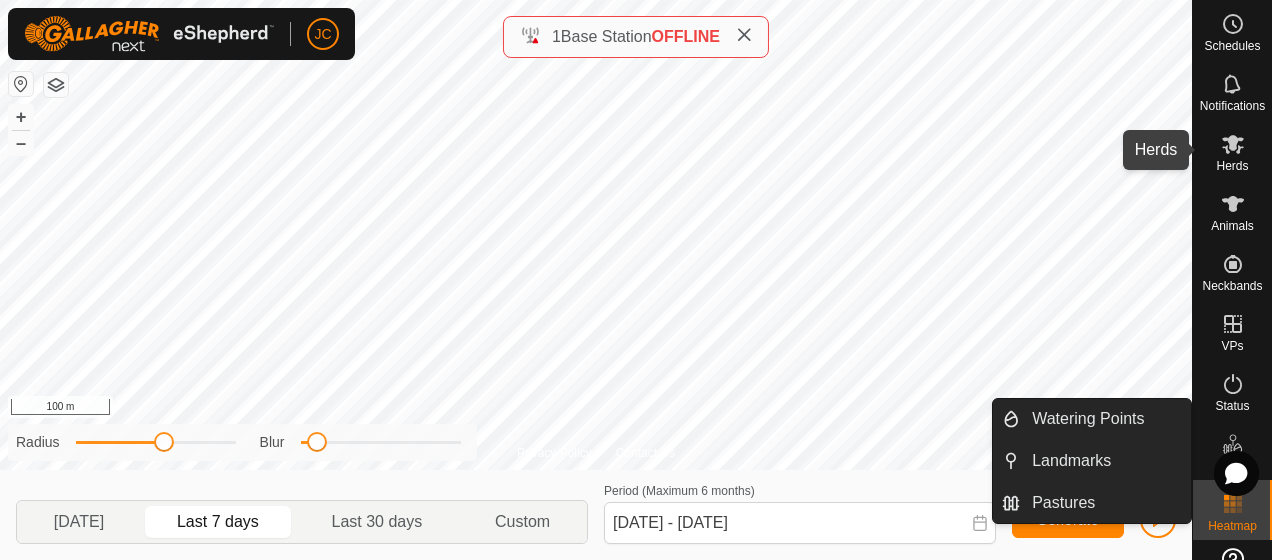 click 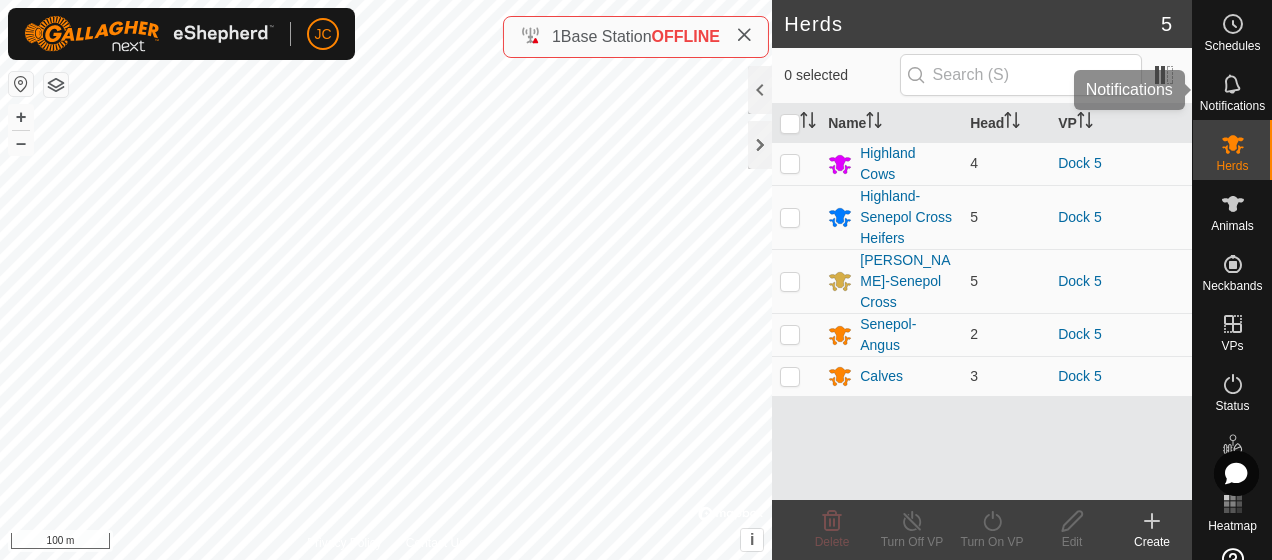 click on "Notifications" at bounding box center [1232, 90] 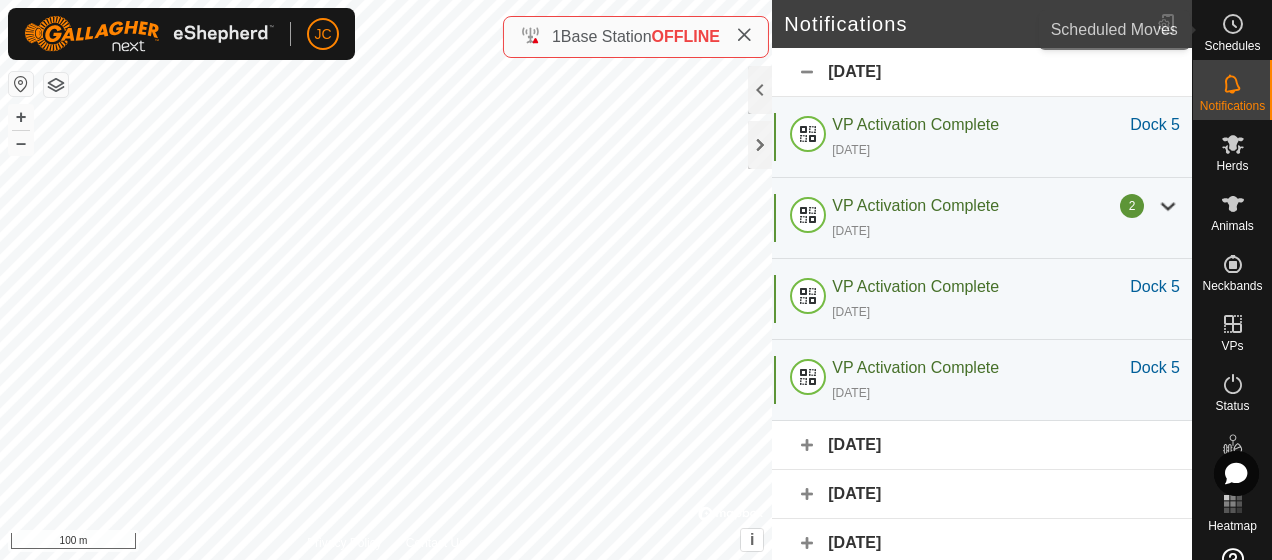 click on "Schedules" at bounding box center (1232, 46) 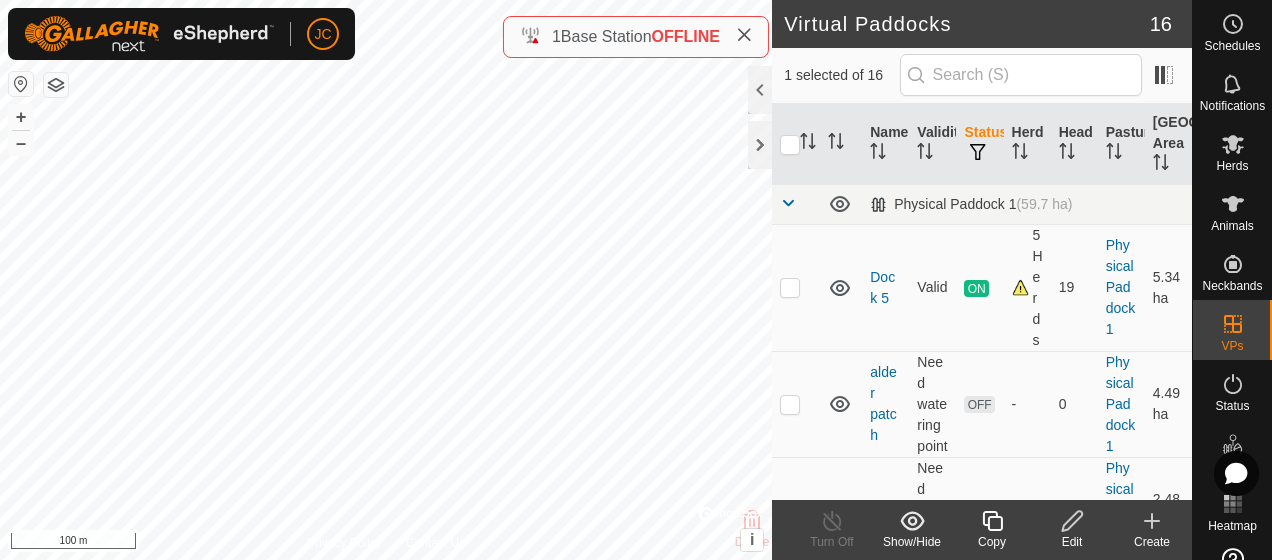 click 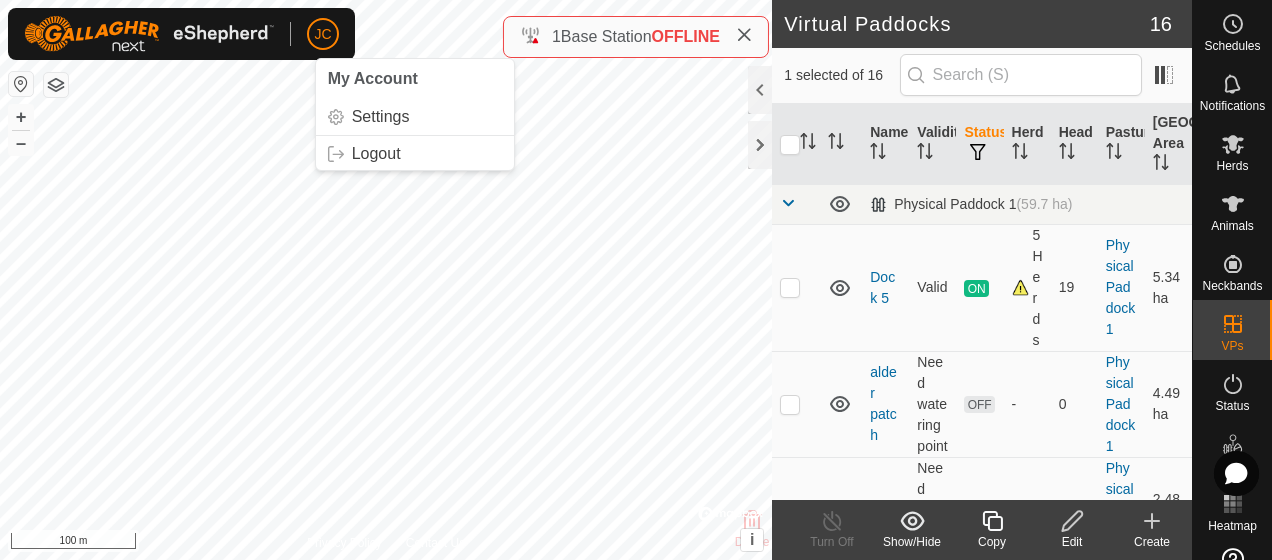 click on "JC" 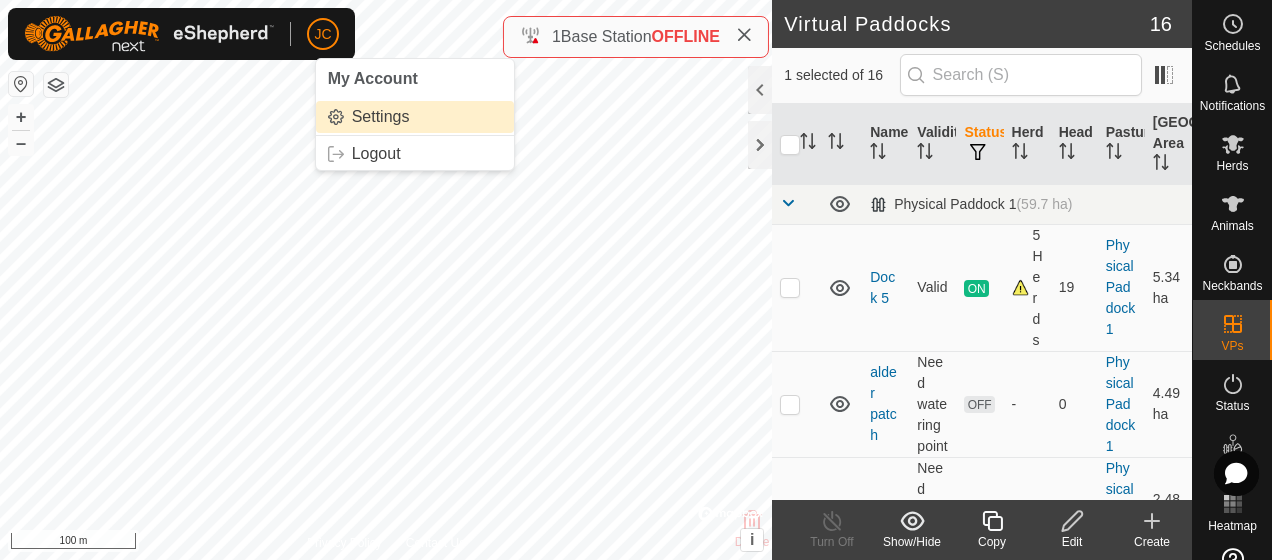 click on "Settings" at bounding box center (415, 117) 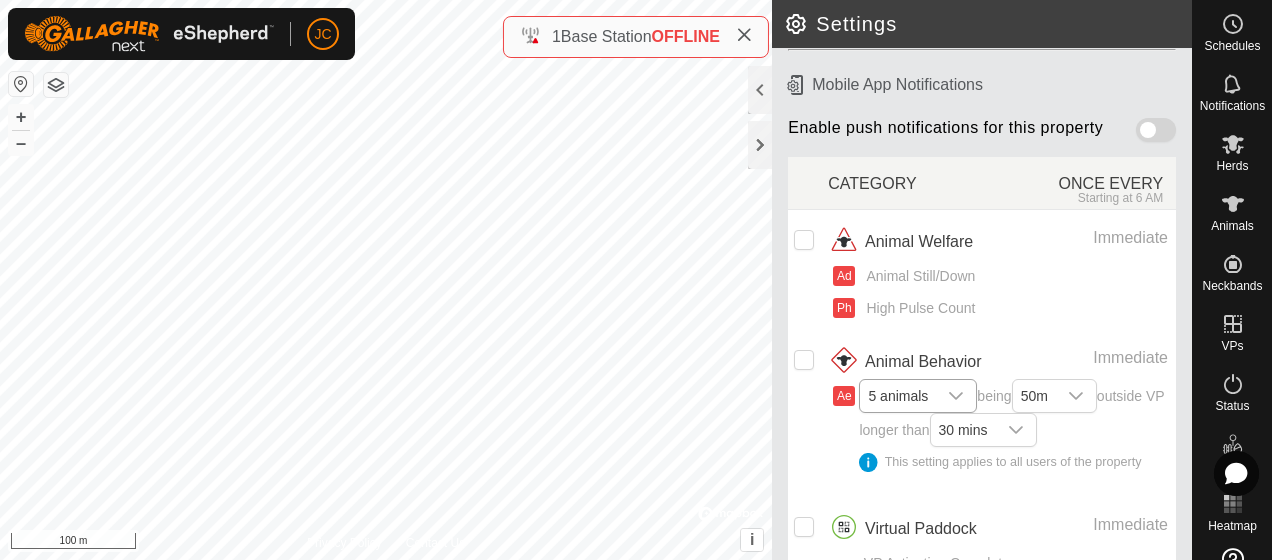 scroll, scrollTop: 276, scrollLeft: 0, axis: vertical 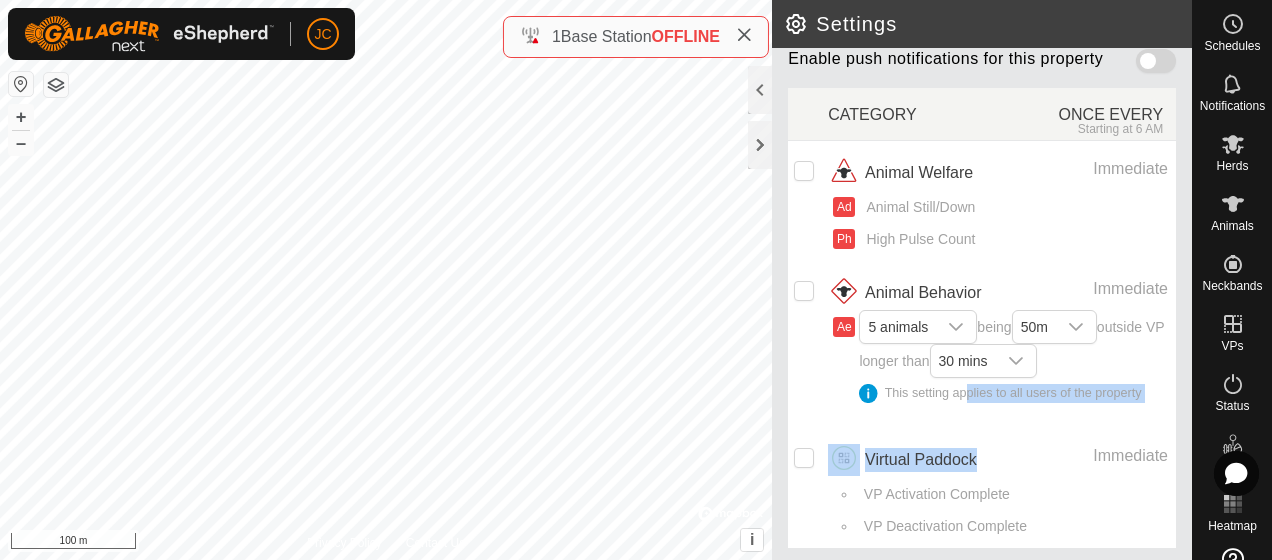 drag, startPoint x: 965, startPoint y: 393, endPoint x: 975, endPoint y: 453, distance: 60.827625 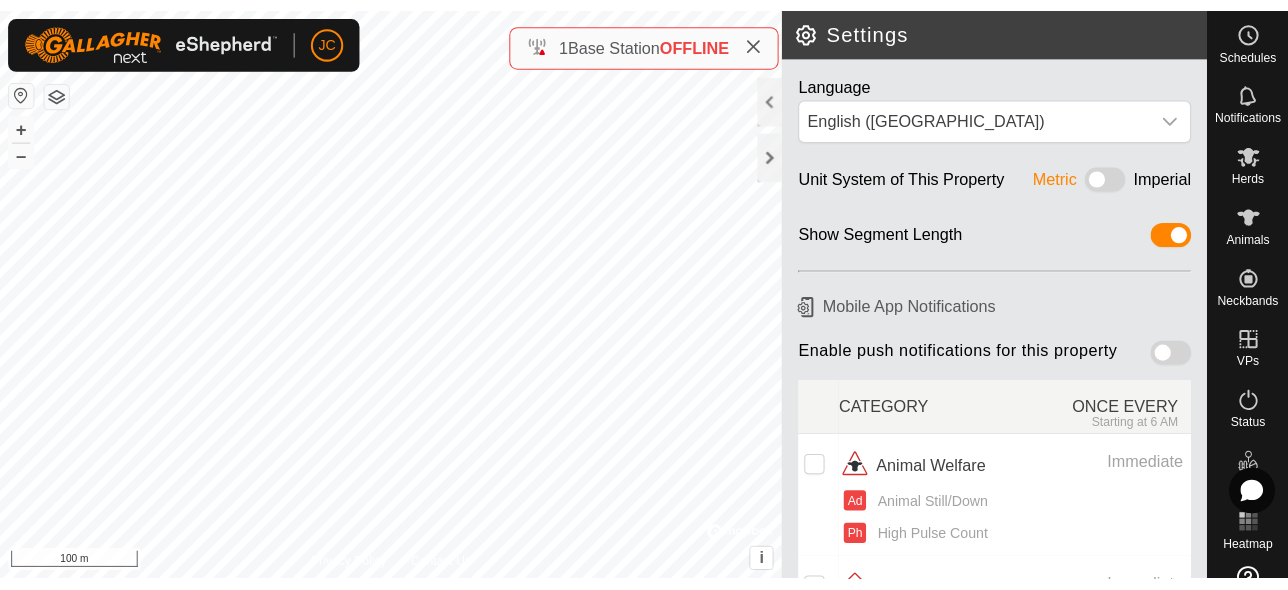 scroll, scrollTop: 276, scrollLeft: 0, axis: vertical 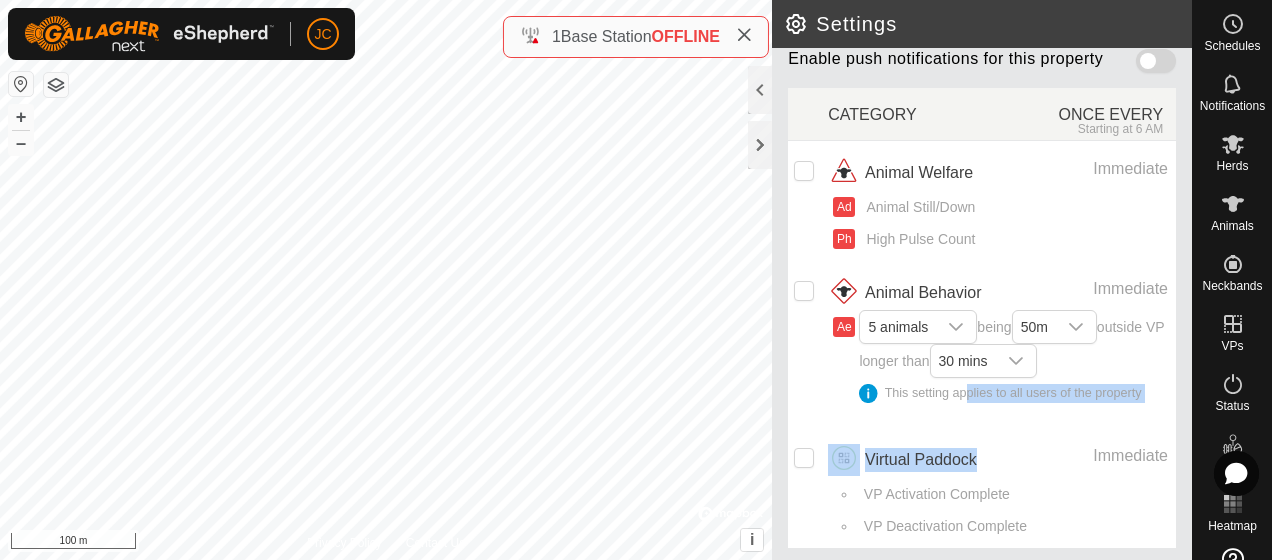 click 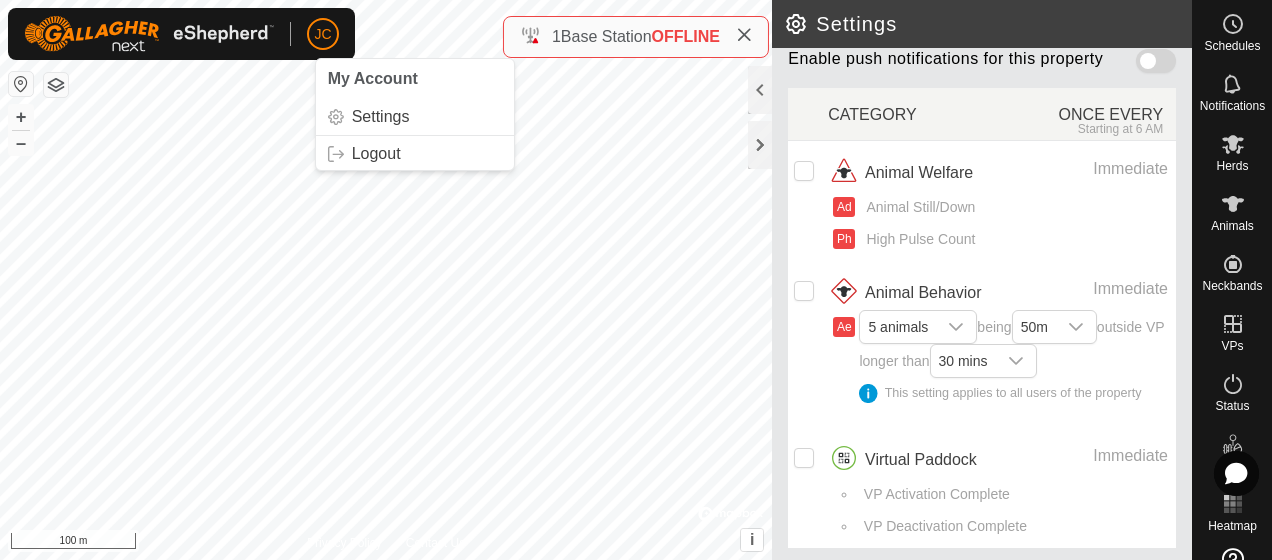 click on "JC" 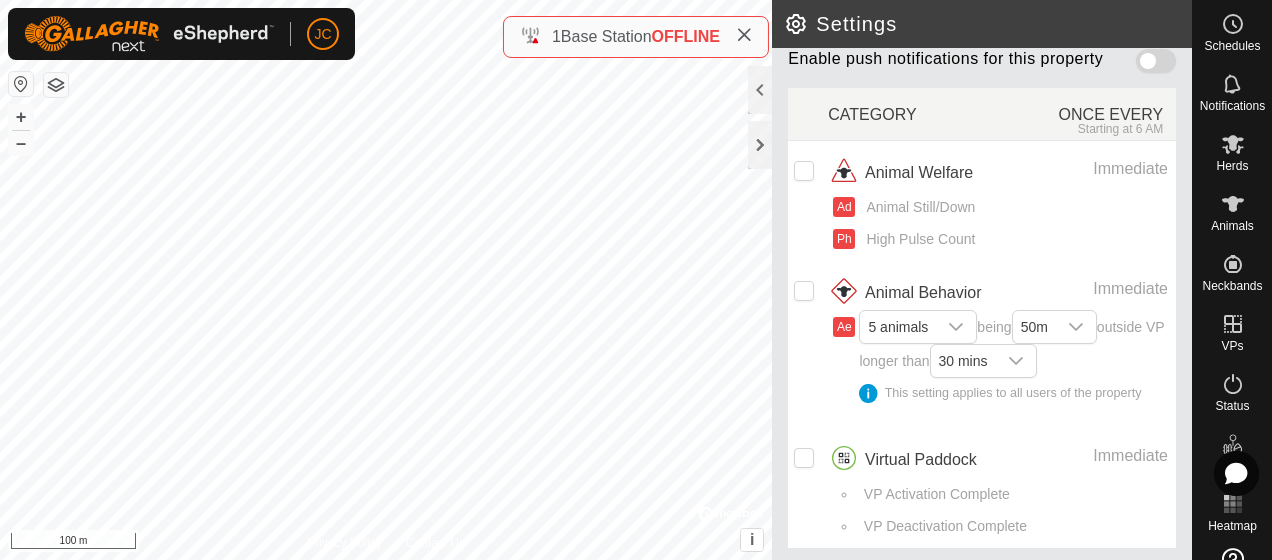 click 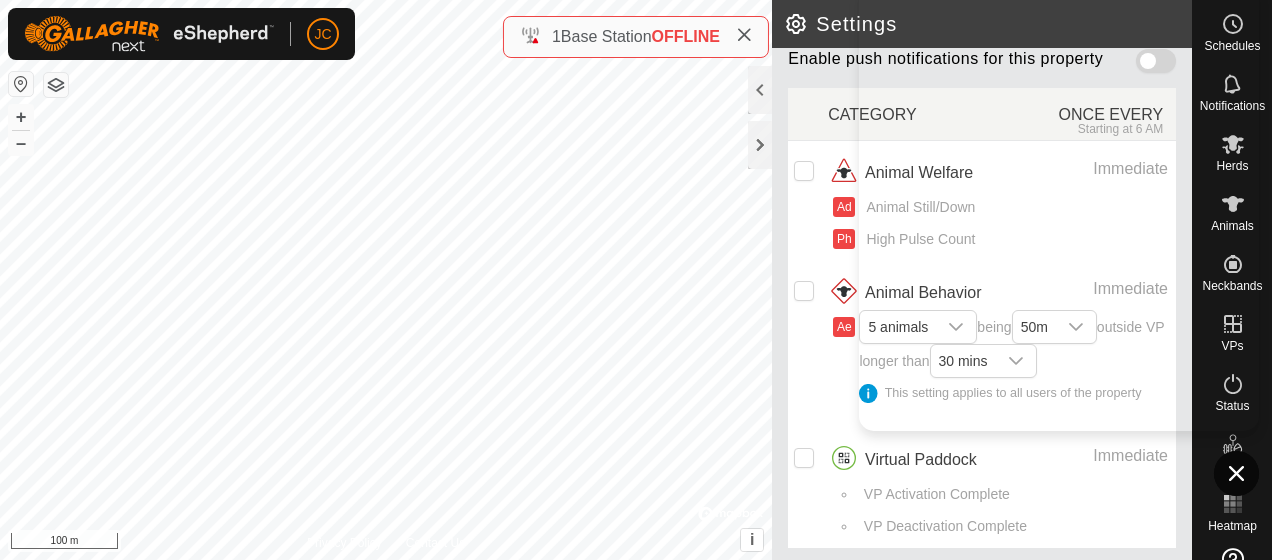 click on "Enable push notifications for this property" 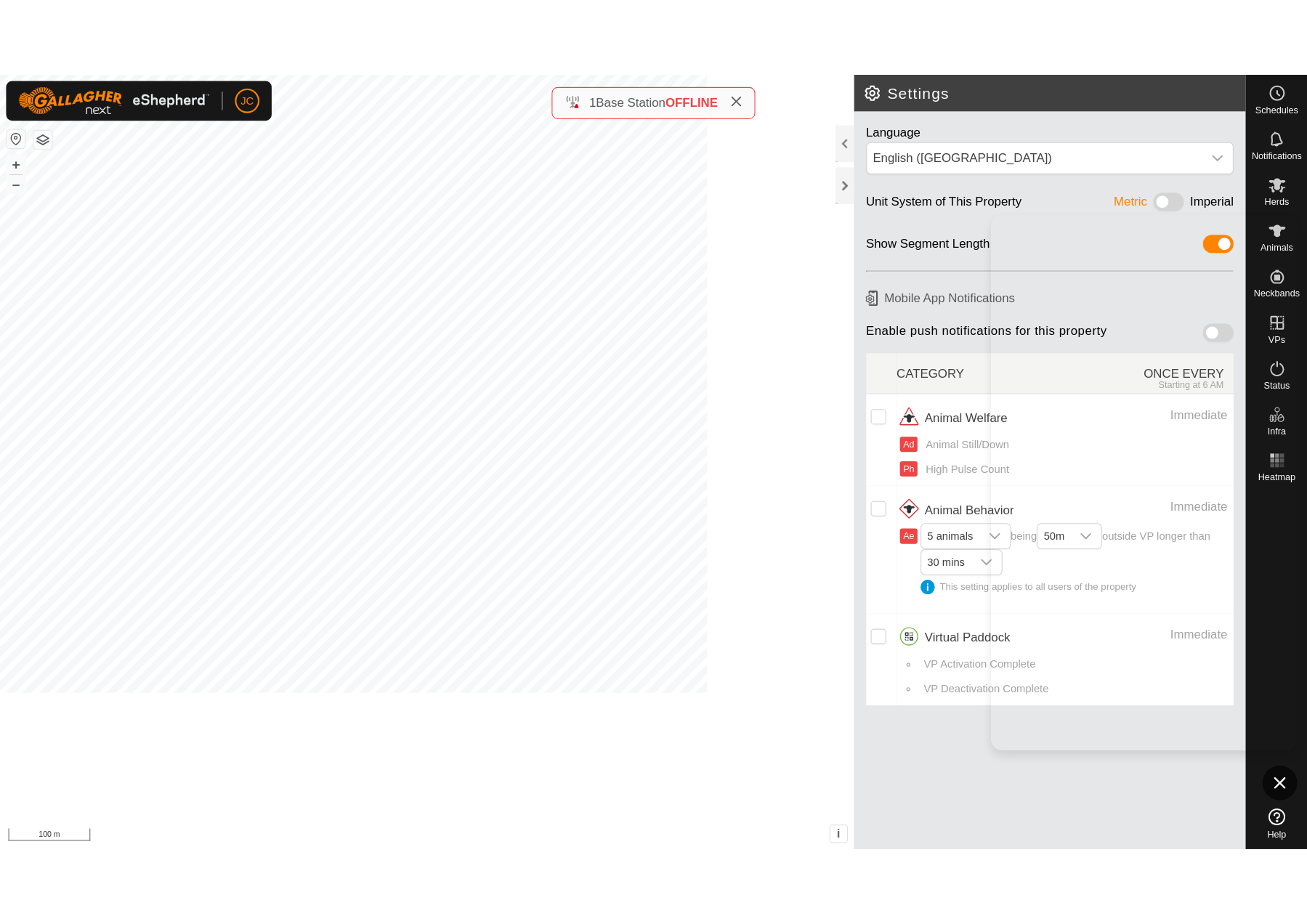 scroll, scrollTop: 0, scrollLeft: 0, axis: both 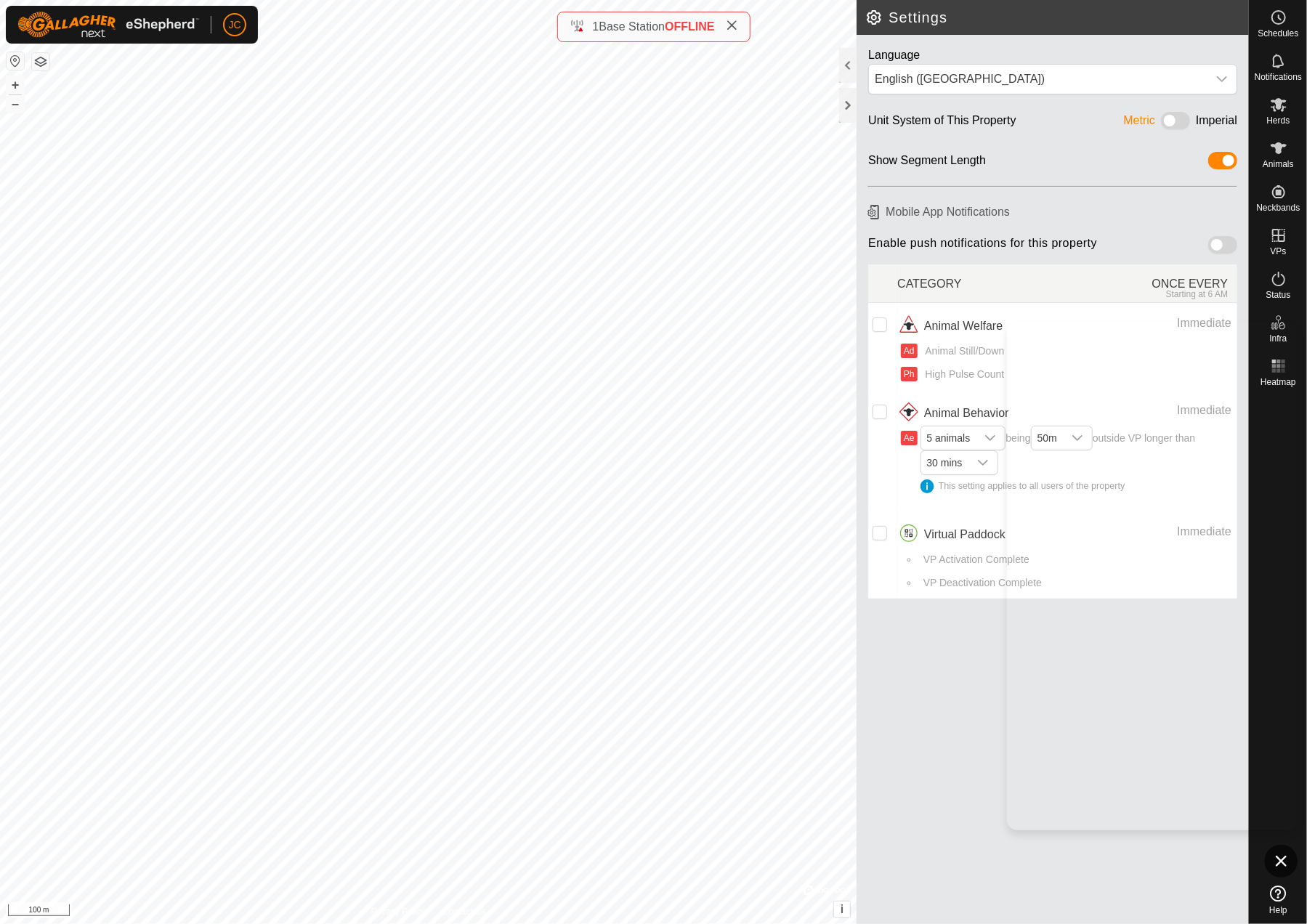 click on "Settings" 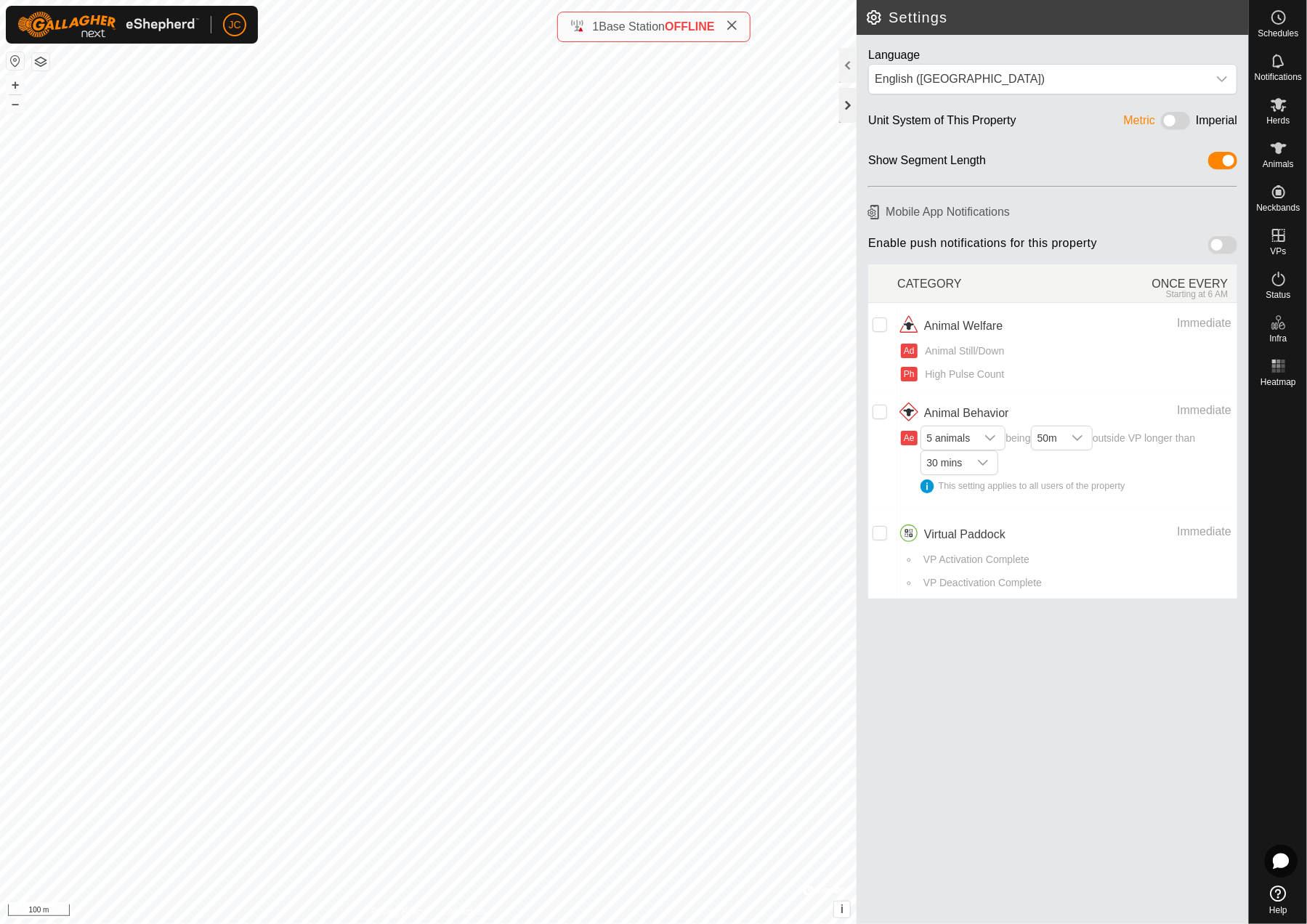 click 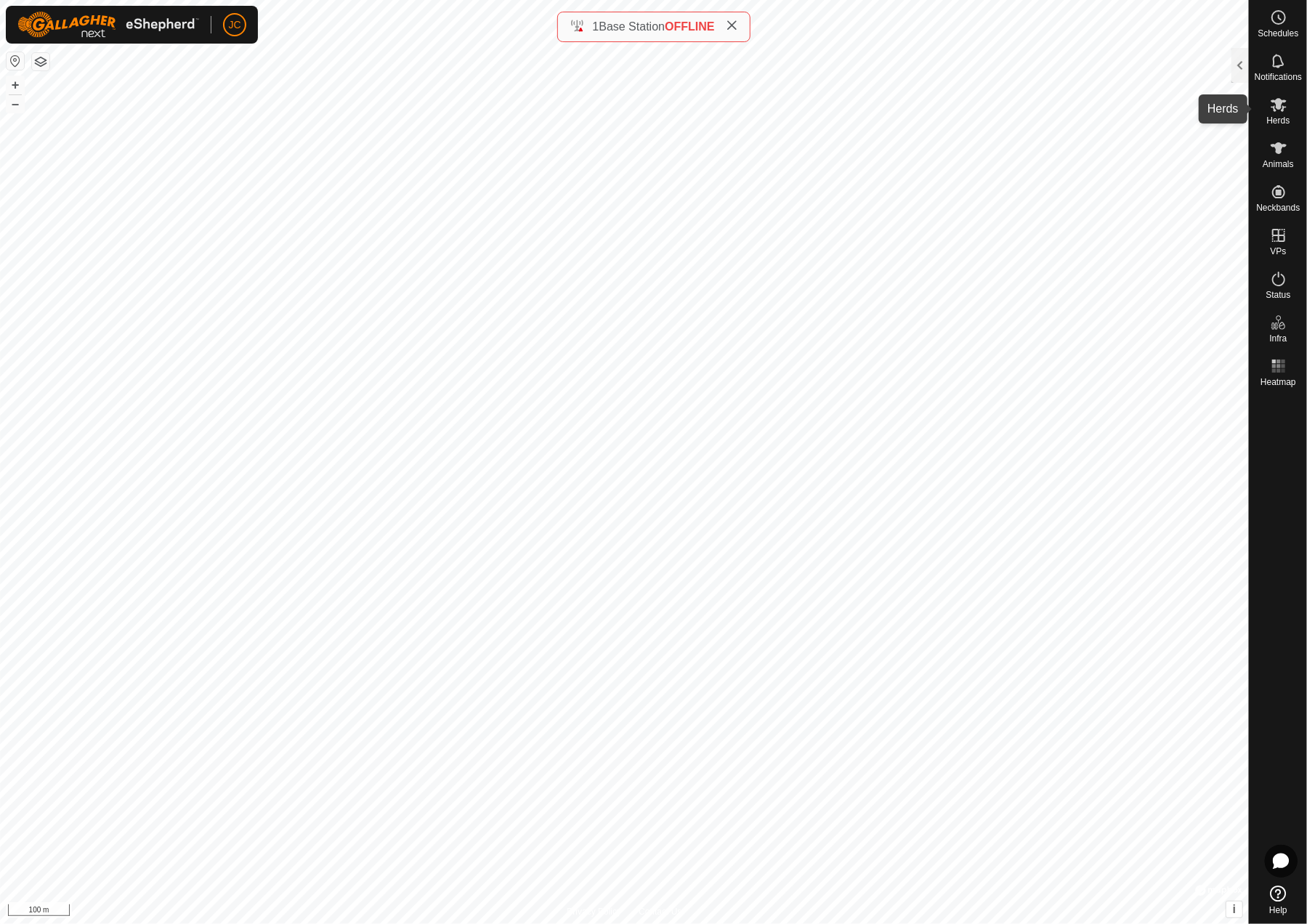 click 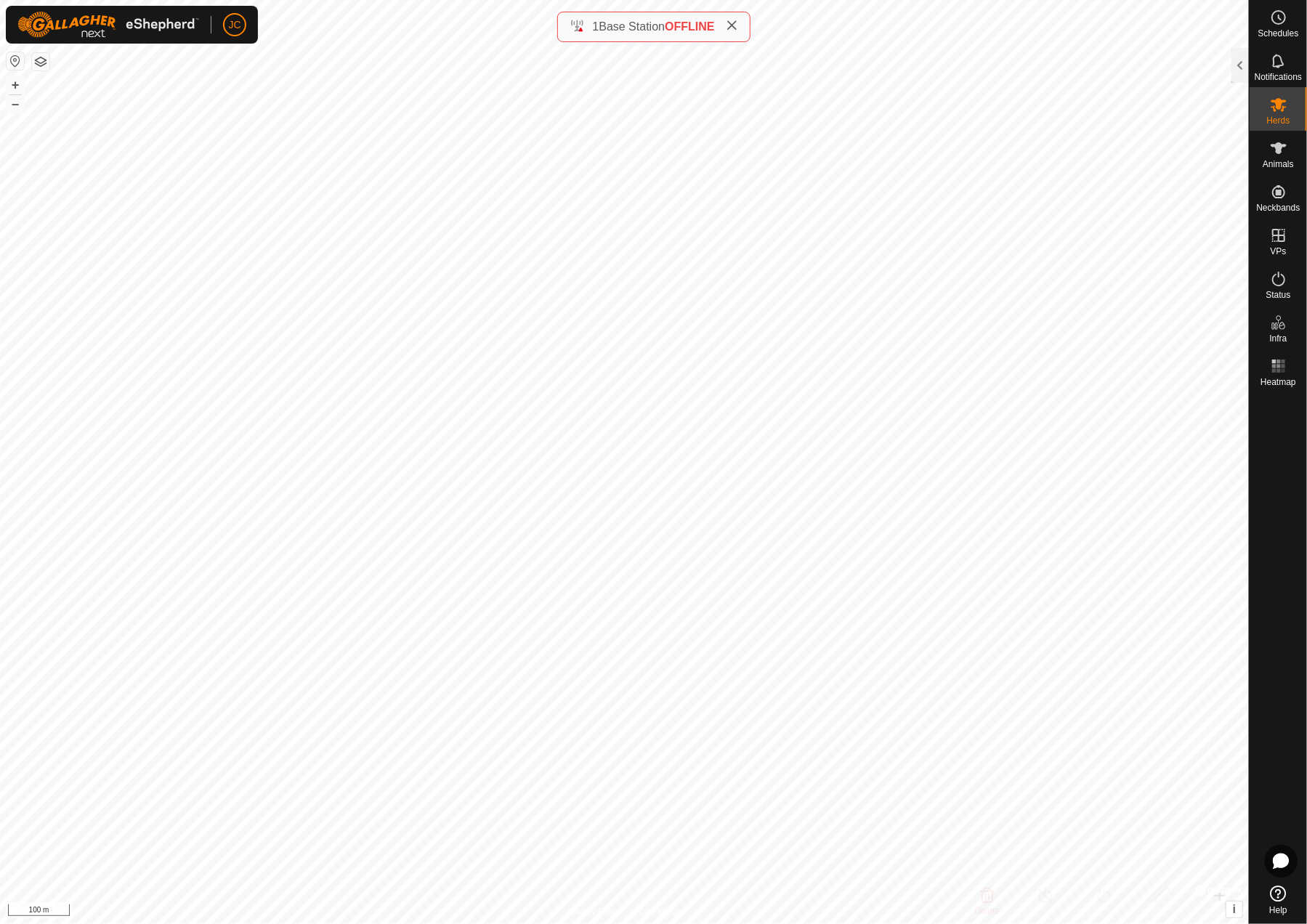 click 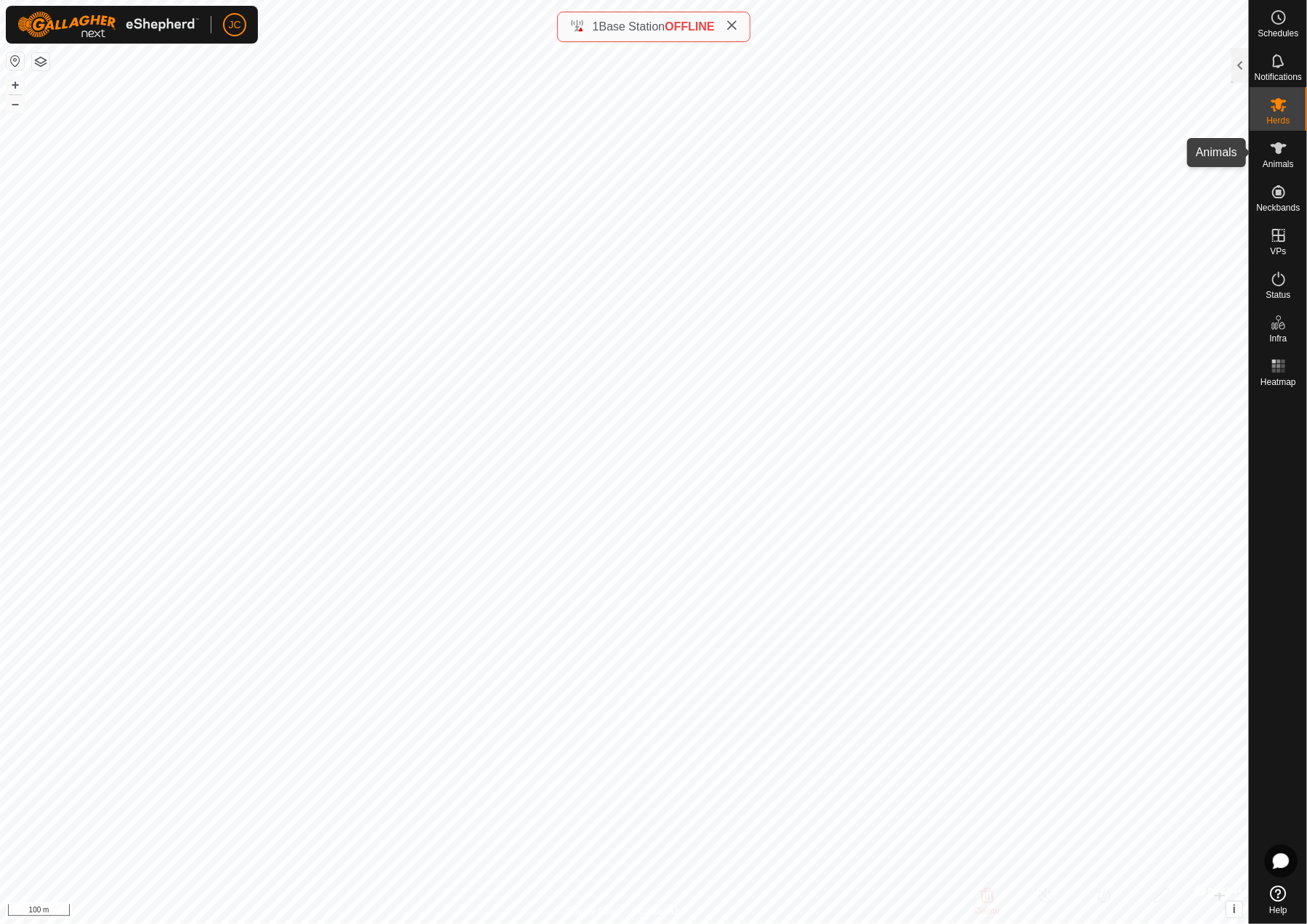 click 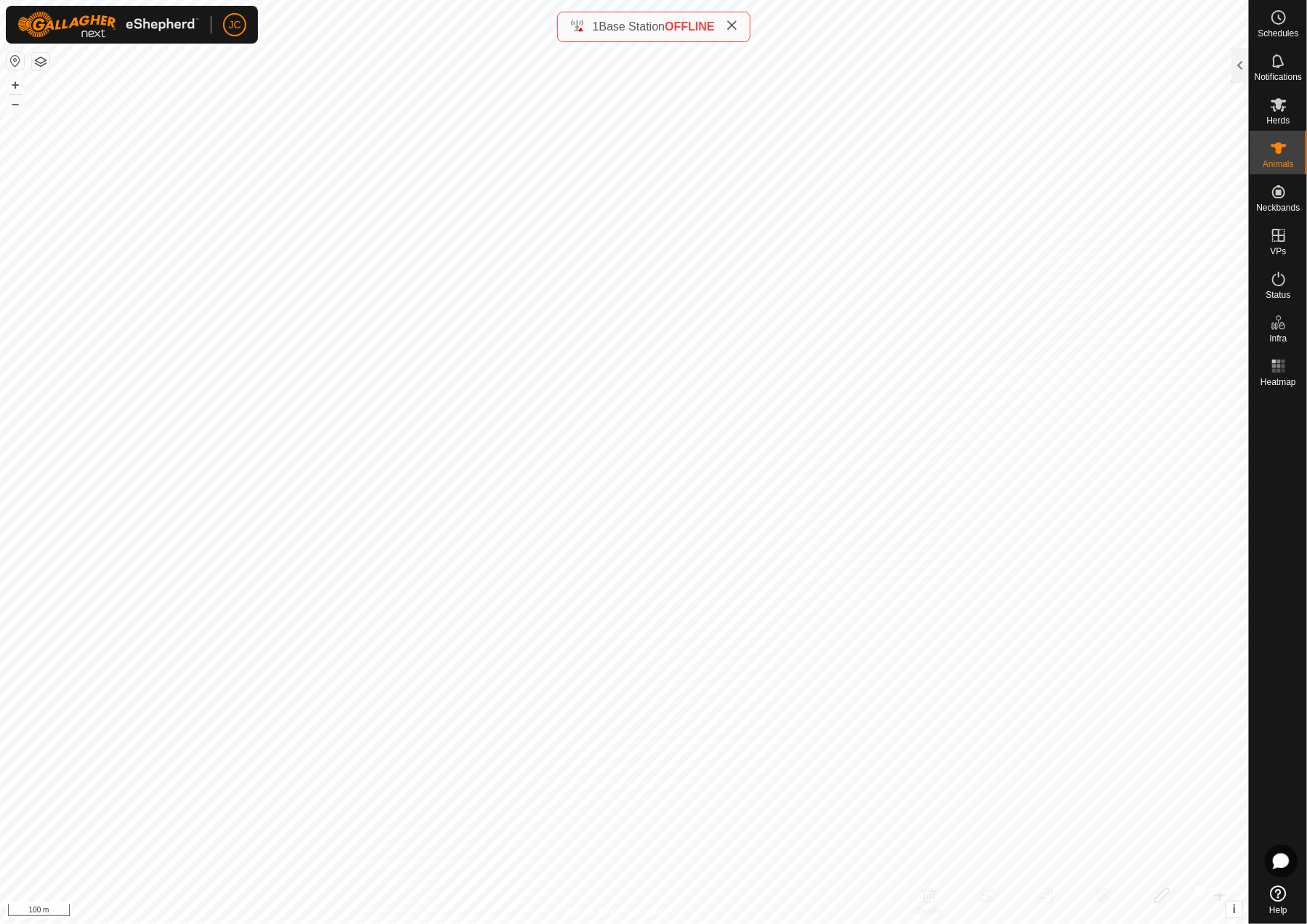 click 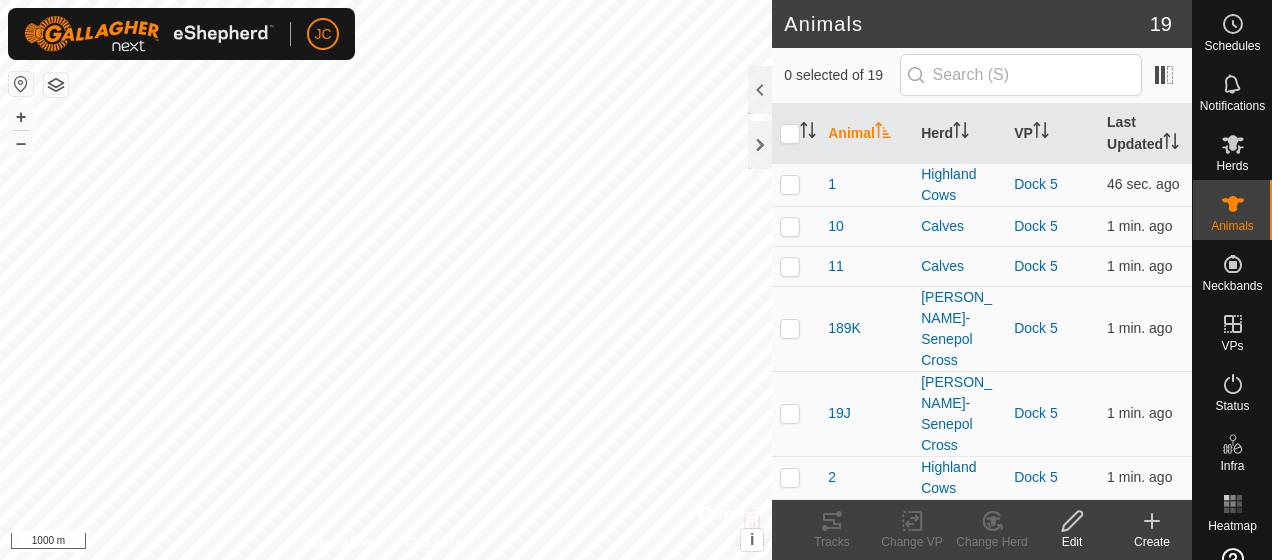 scroll, scrollTop: 0, scrollLeft: 0, axis: both 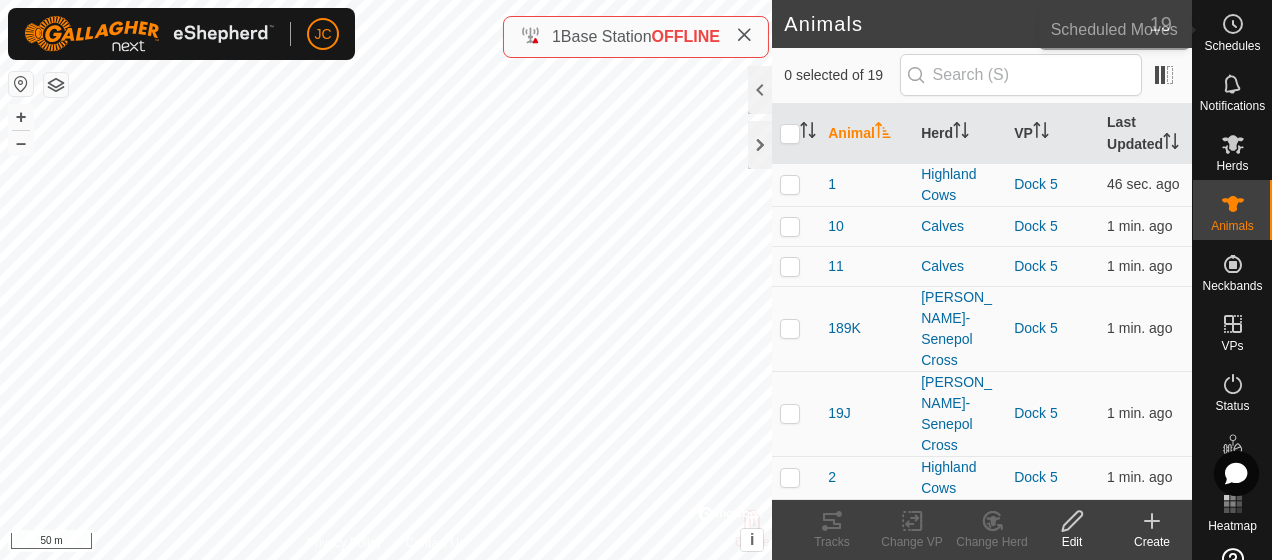click on "Schedules" at bounding box center [1232, 46] 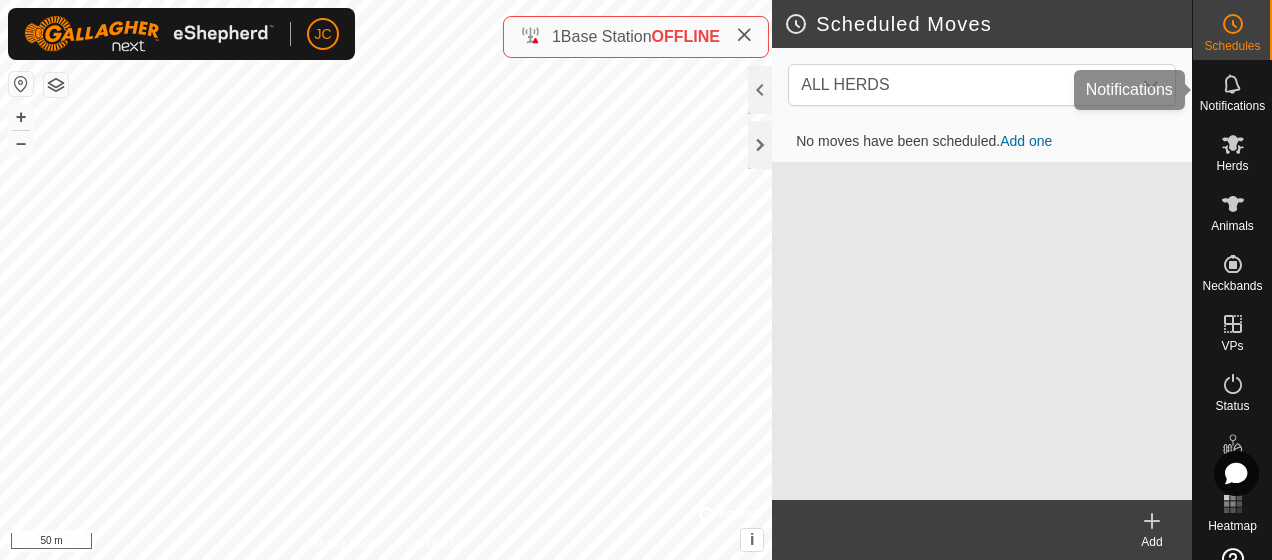 click on "Notifications" at bounding box center (1232, 106) 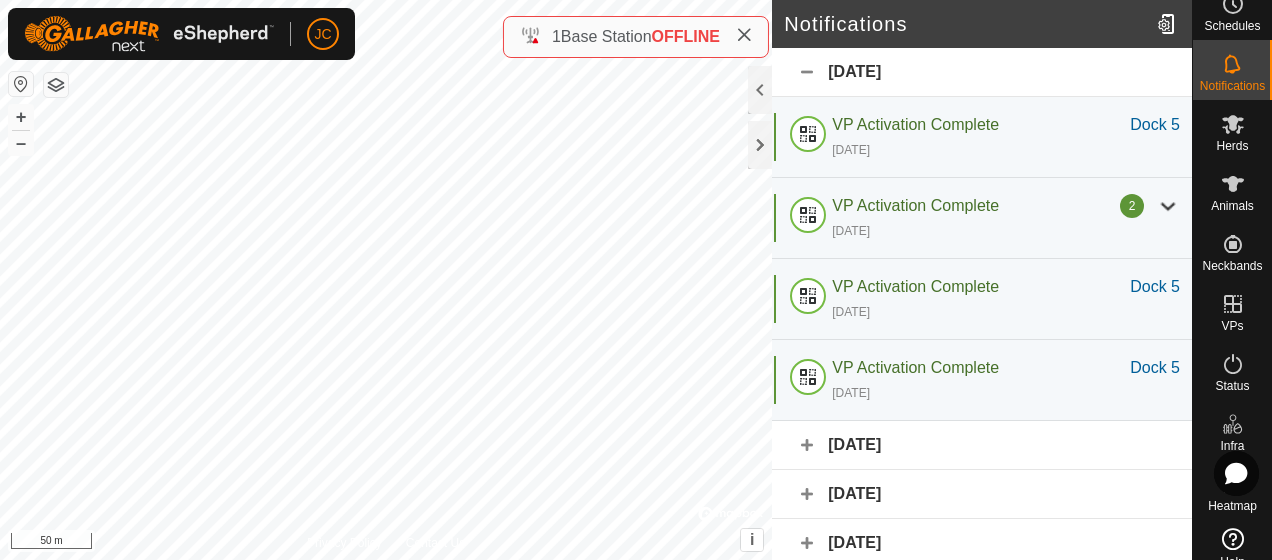 scroll, scrollTop: 56, scrollLeft: 0, axis: vertical 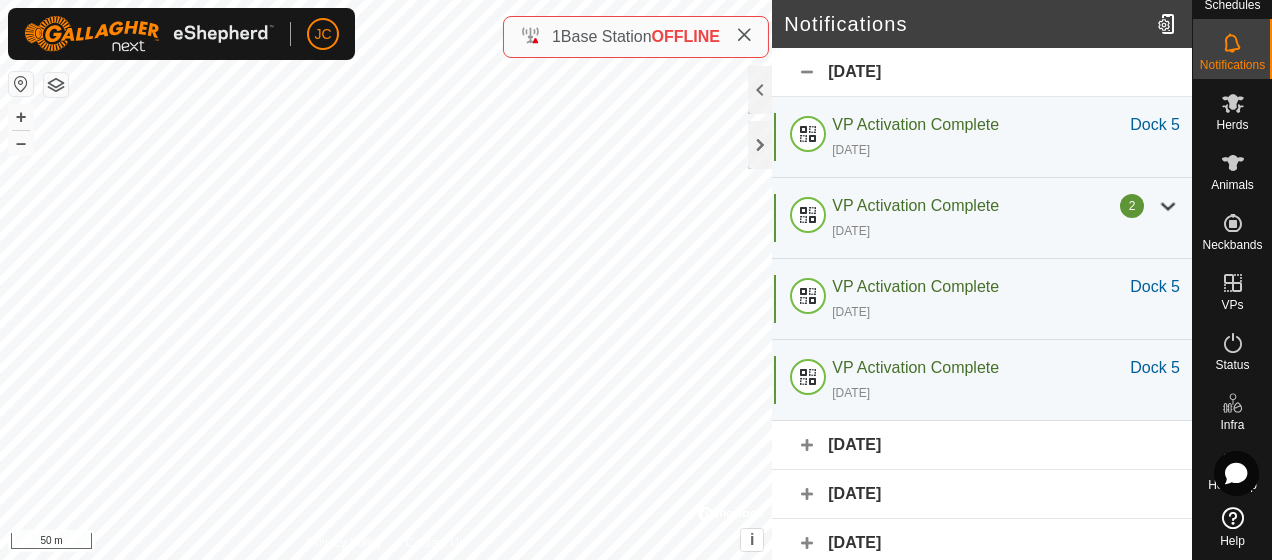 click 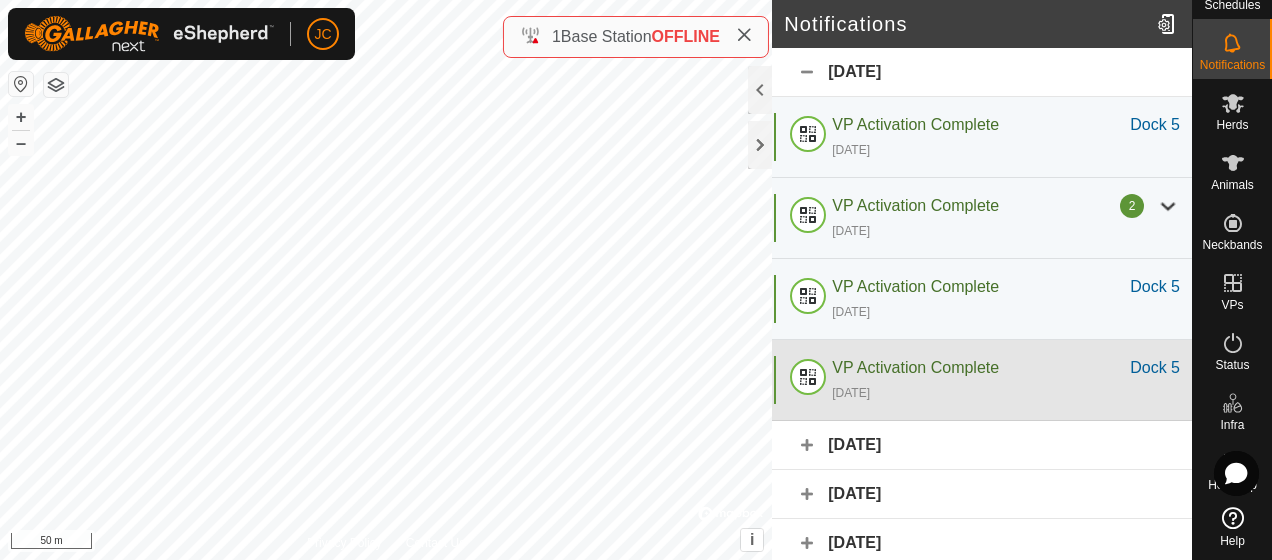 click on "[DATE]" 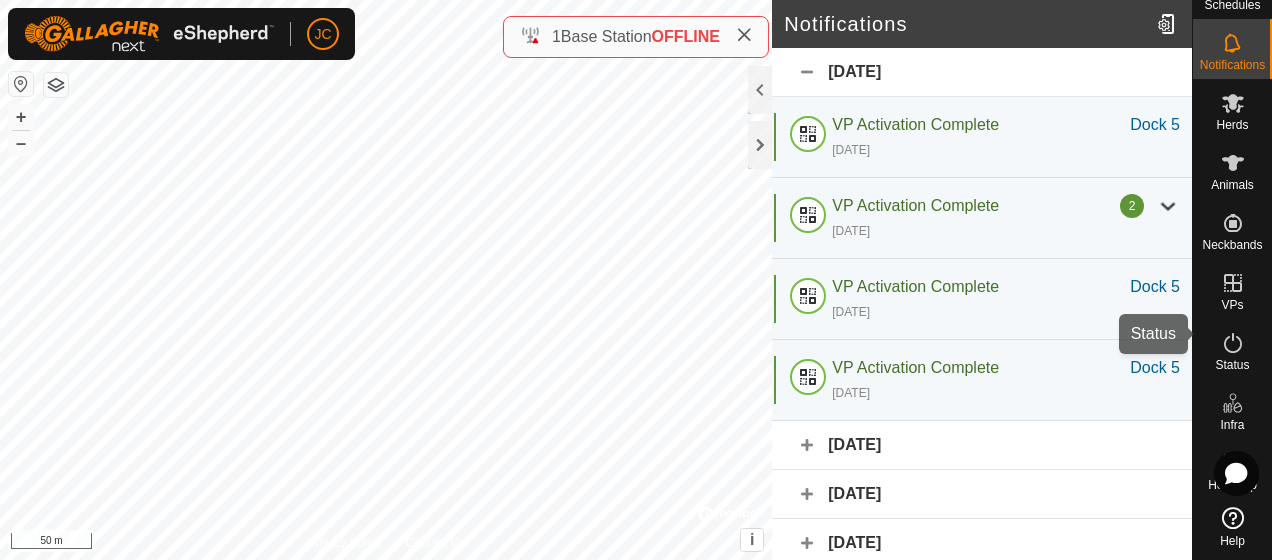 click 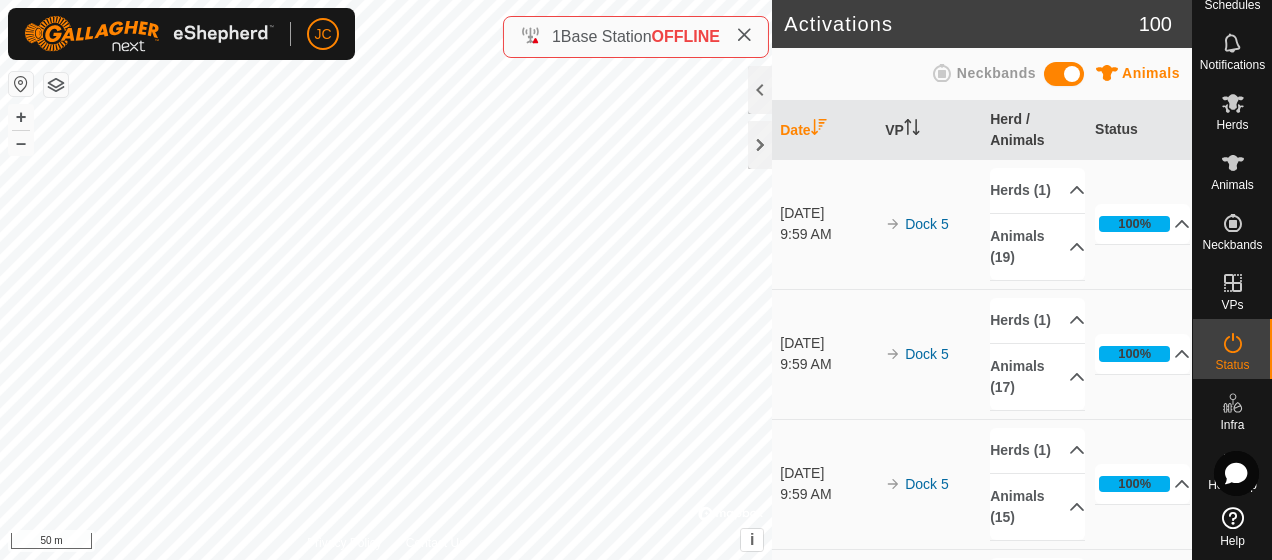 scroll, scrollTop: 0, scrollLeft: 0, axis: both 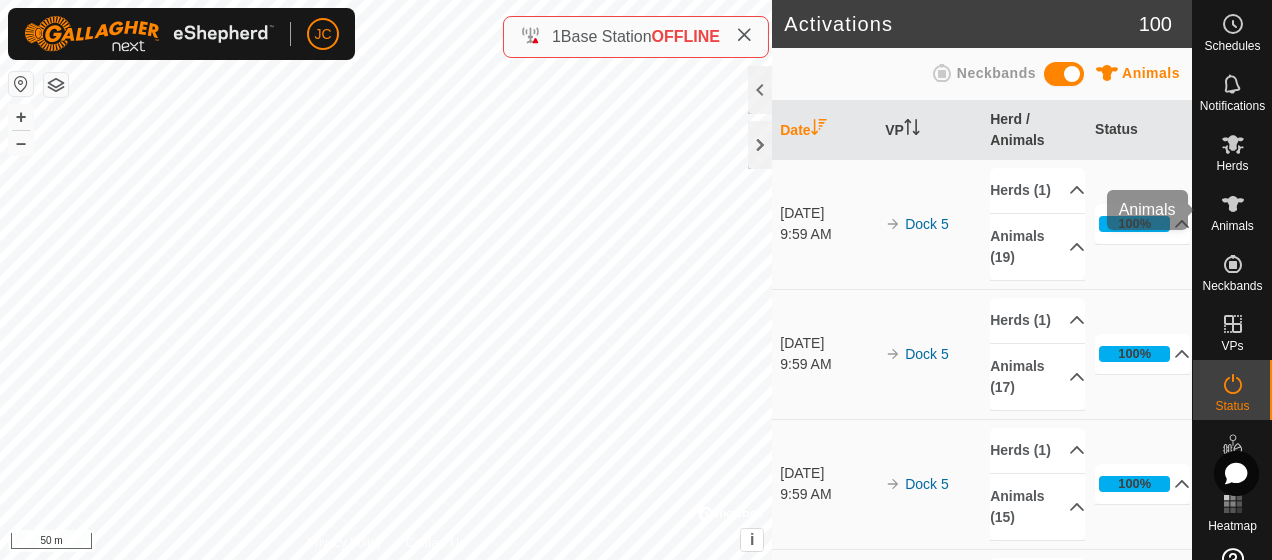 click on "Animals" at bounding box center [1232, 210] 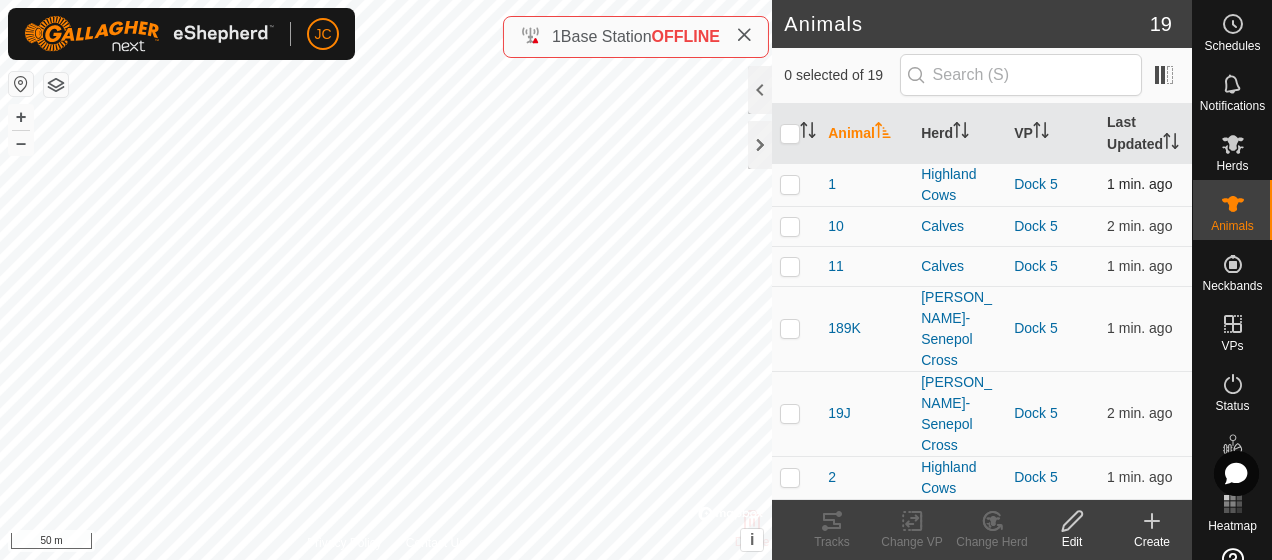 click at bounding box center (796, 184) 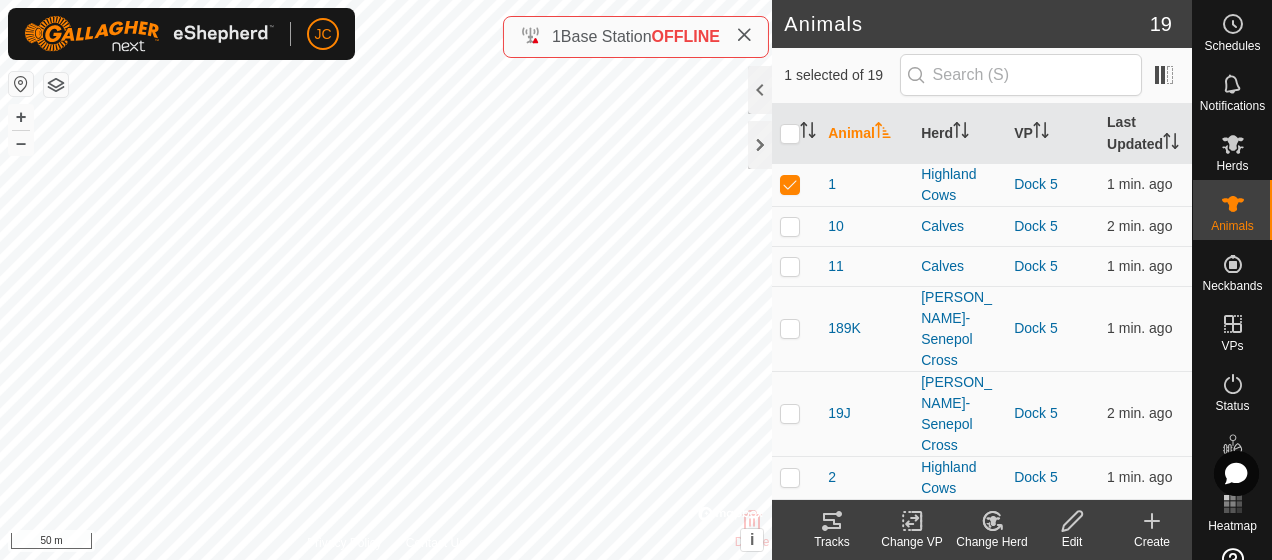click on "Tracks" 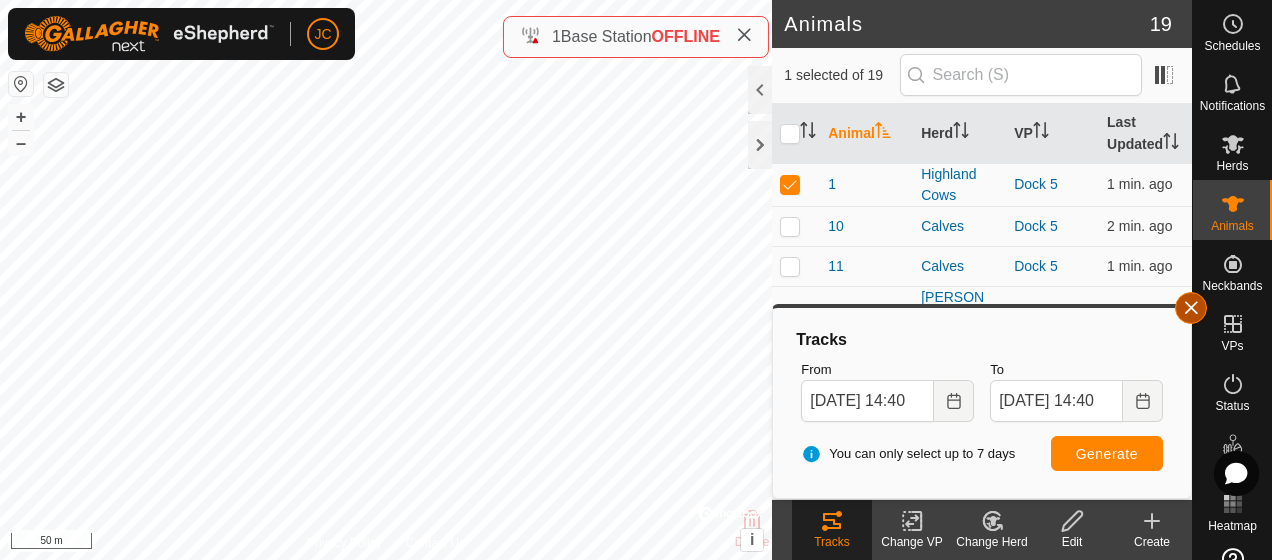 click at bounding box center (1191, 308) 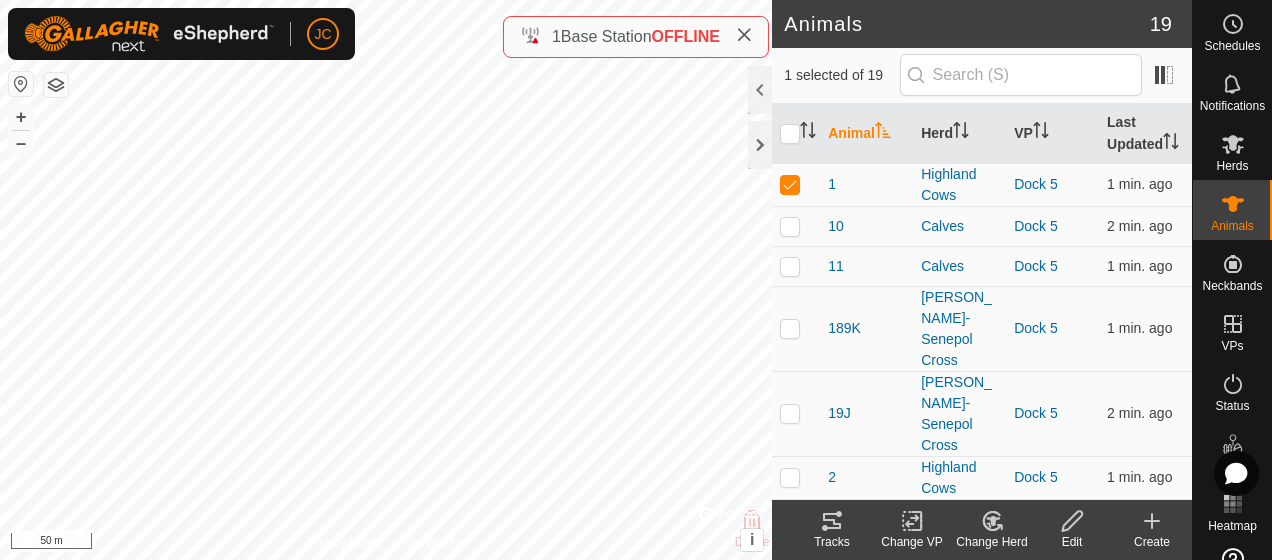 click 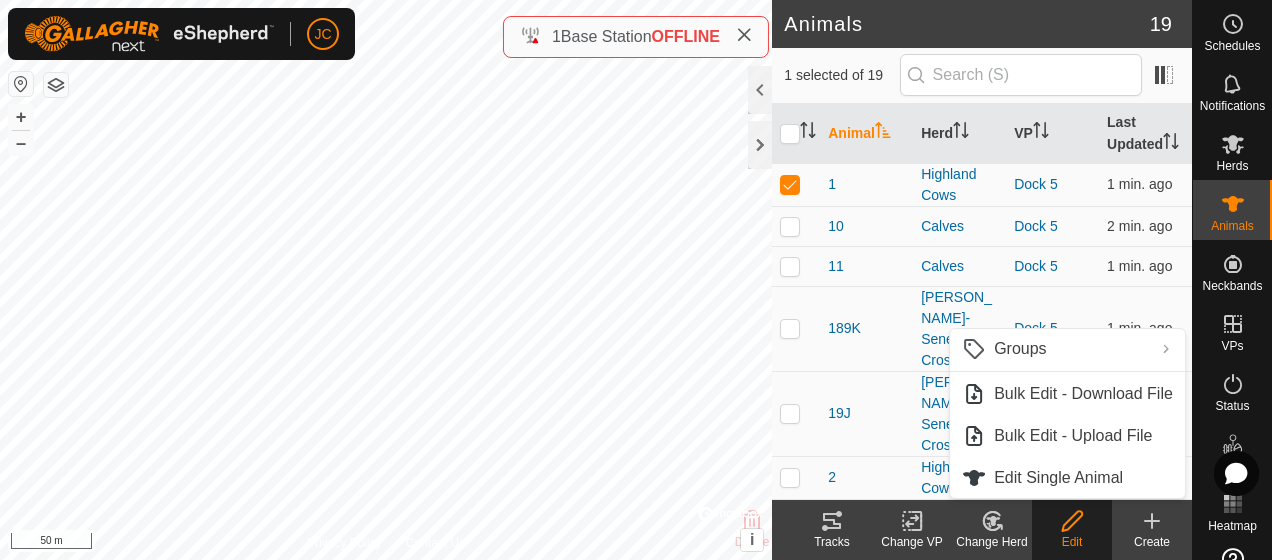 click 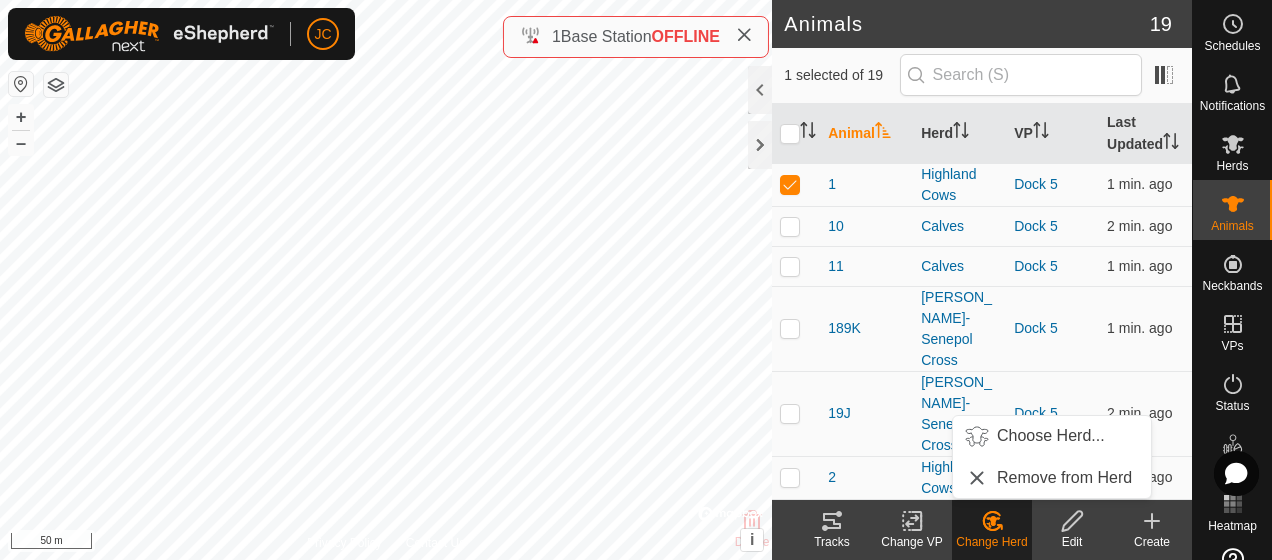 click 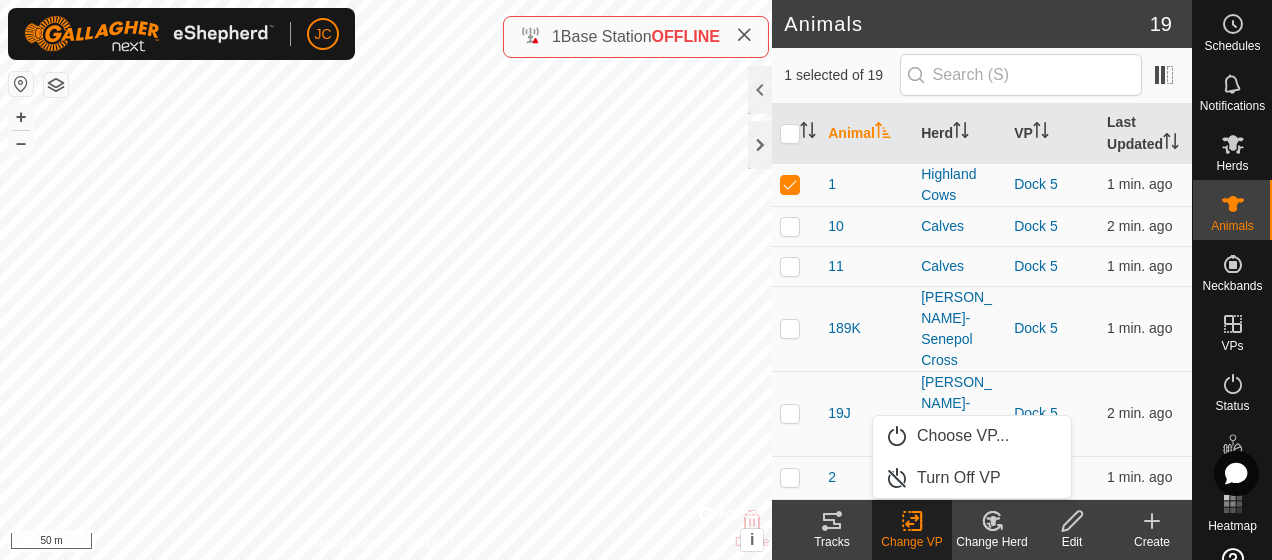 click 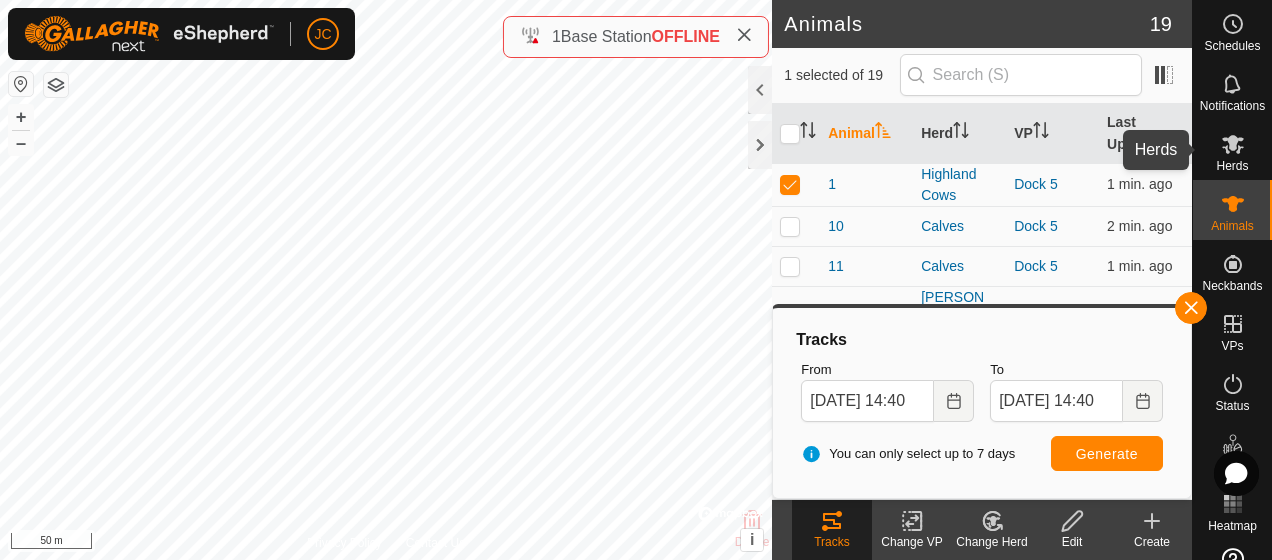 click 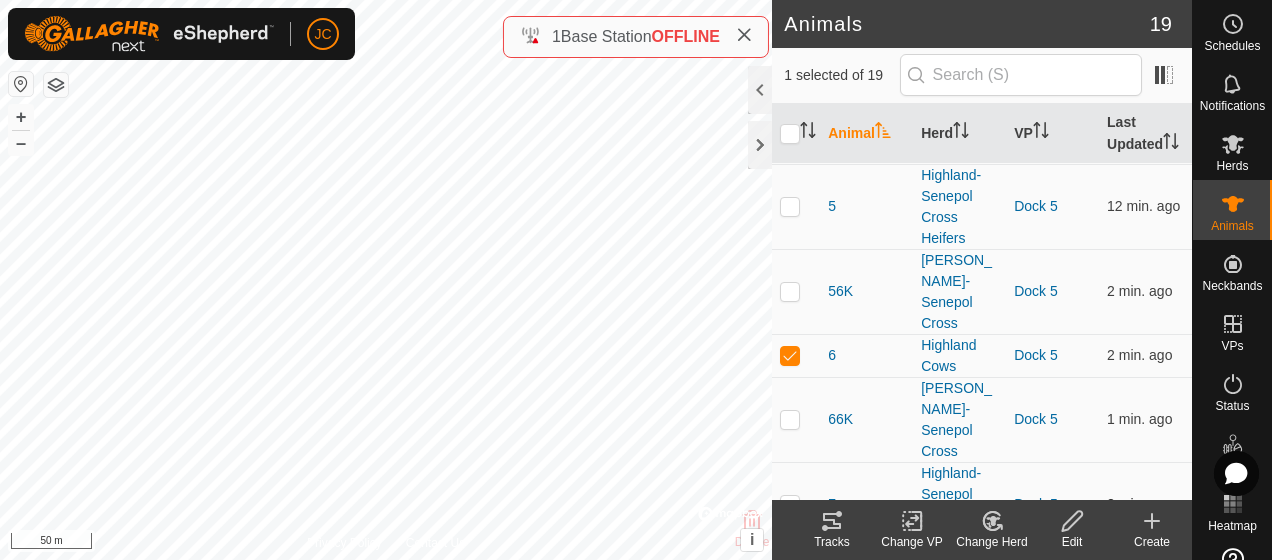 scroll, scrollTop: 600, scrollLeft: 0, axis: vertical 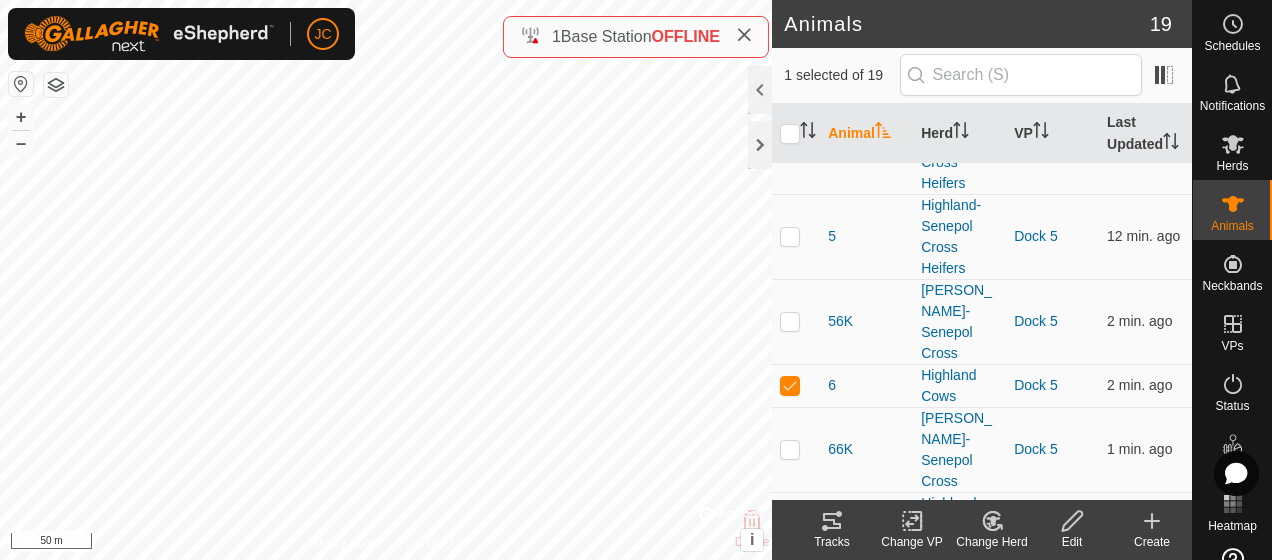 click 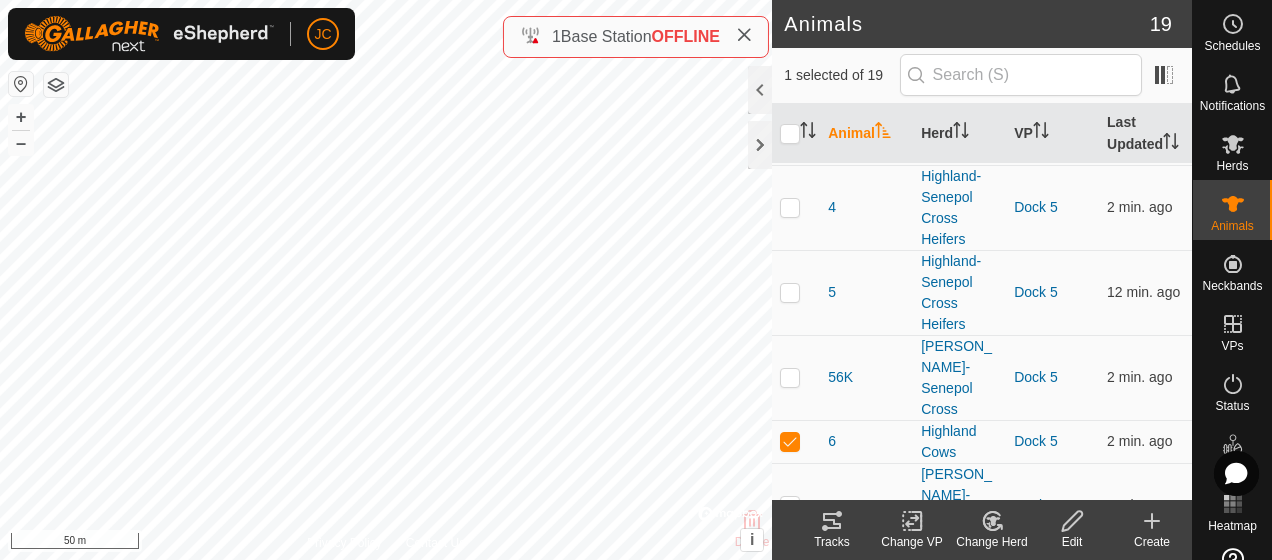 scroll, scrollTop: 600, scrollLeft: 0, axis: vertical 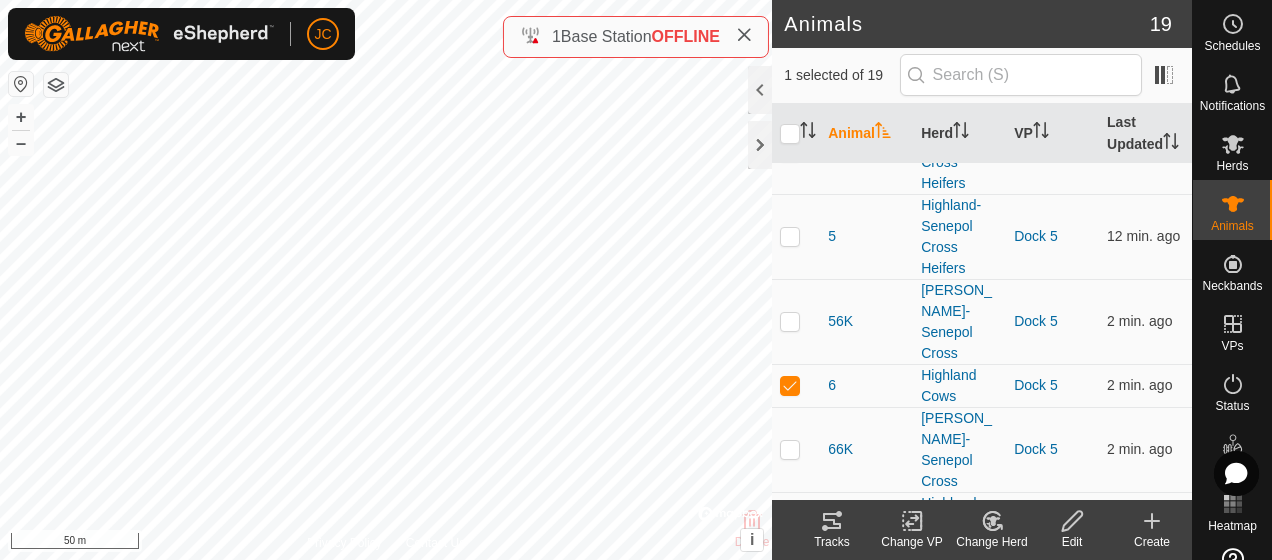 click on "Tracks" 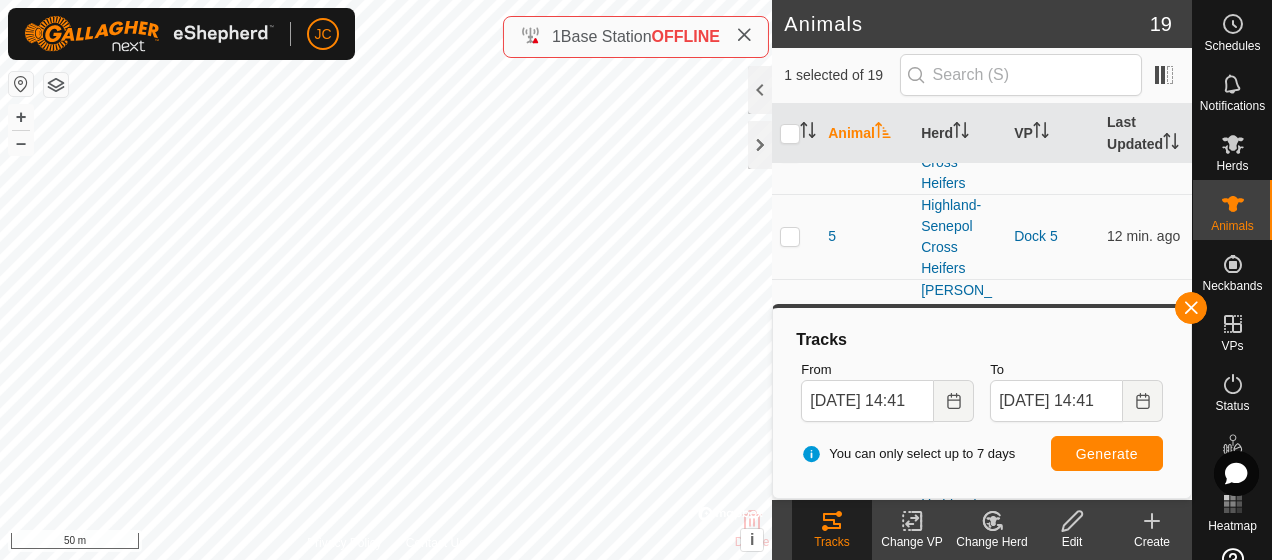 click on "Tracks From Jul 09, 2025 14:41 To Jul 10, 2025 14:41 You can only select up to 7 days Generate" at bounding box center (982, 403) 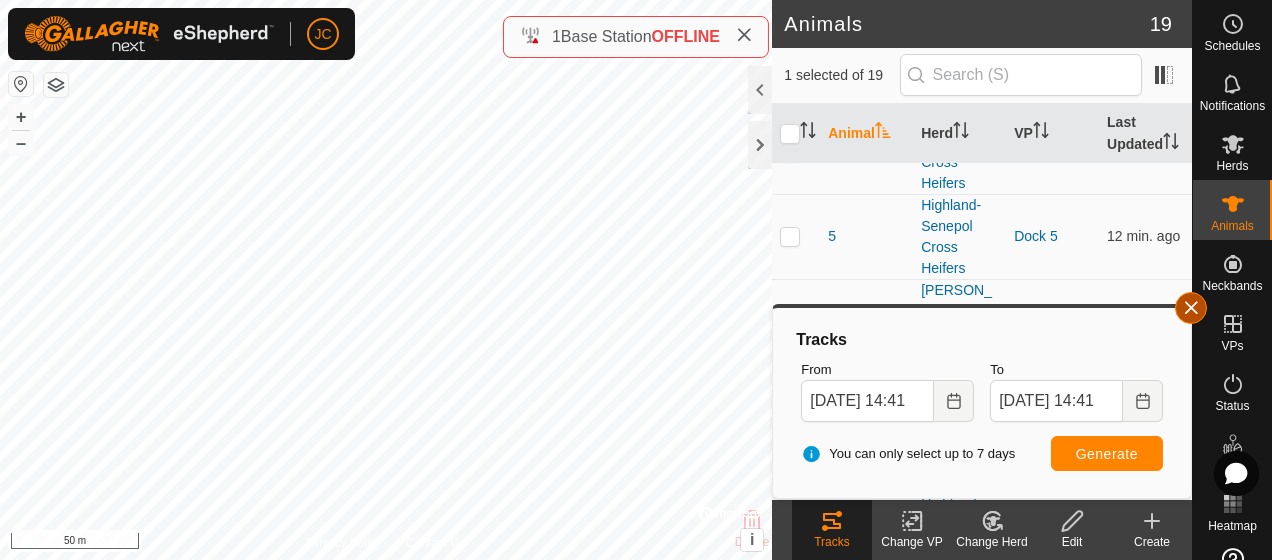 click at bounding box center (1191, 308) 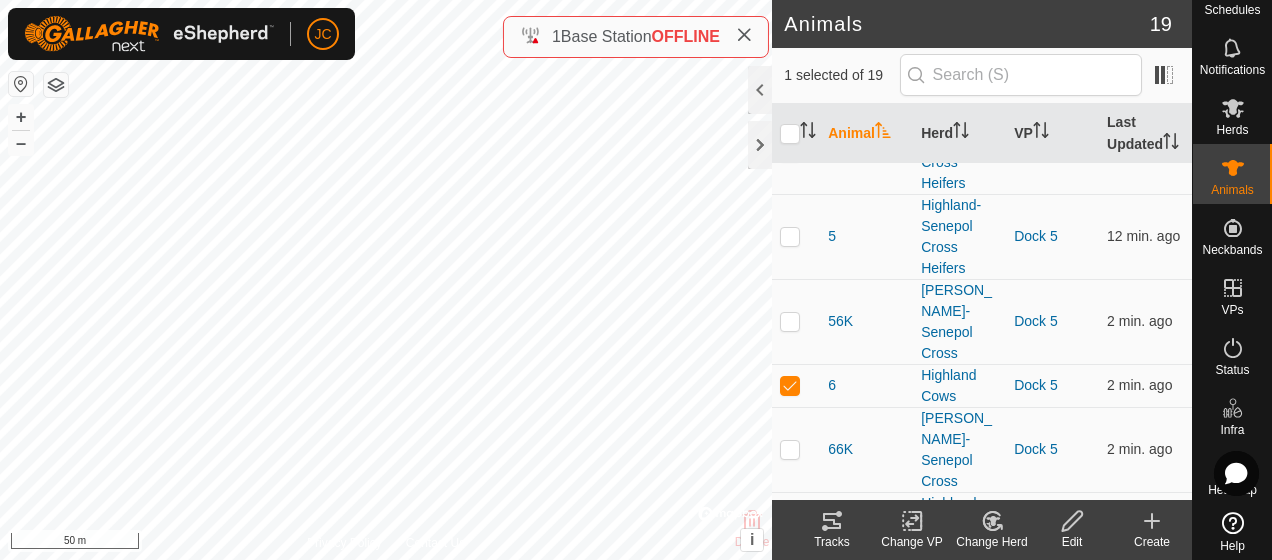 scroll, scrollTop: 56, scrollLeft: 0, axis: vertical 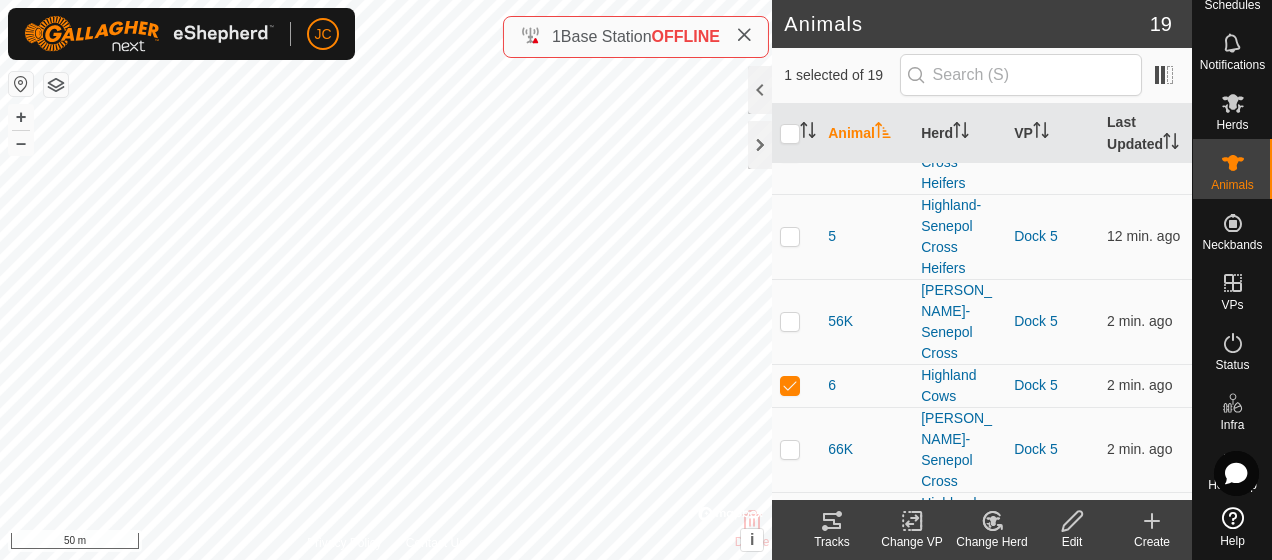 click on "Help" 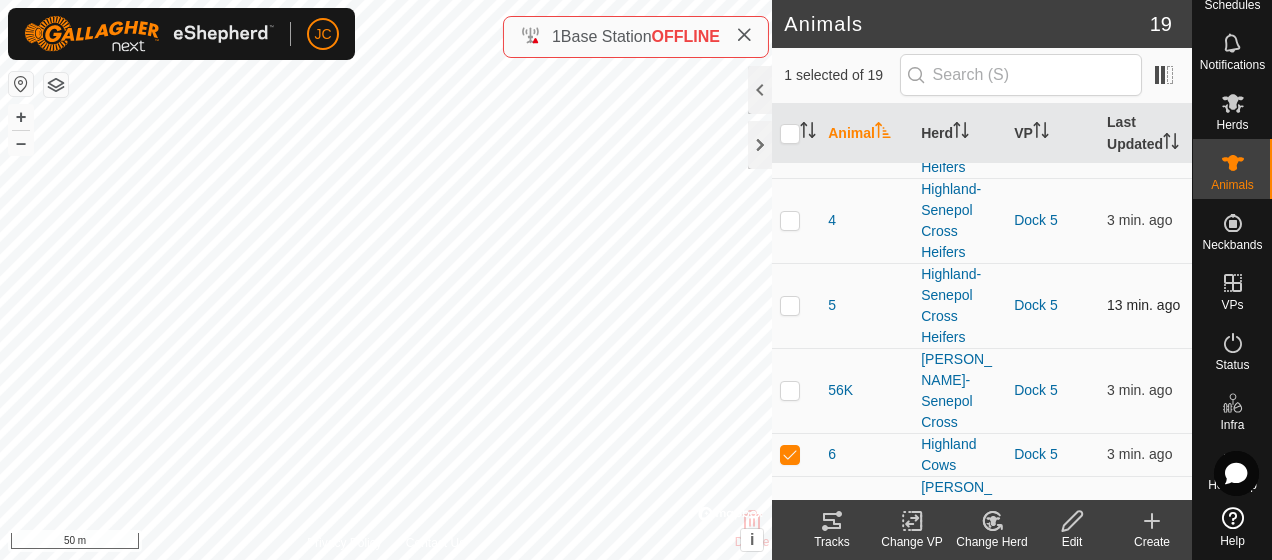 scroll, scrollTop: 500, scrollLeft: 0, axis: vertical 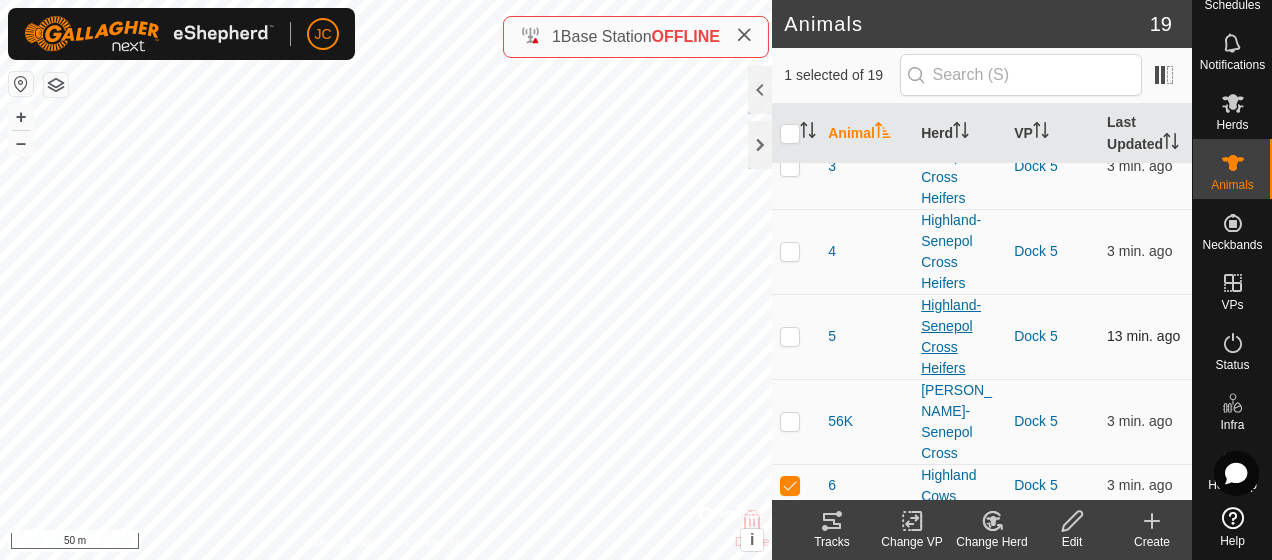 click on "Highland-Senepol Cross Heifers" at bounding box center (959, 337) 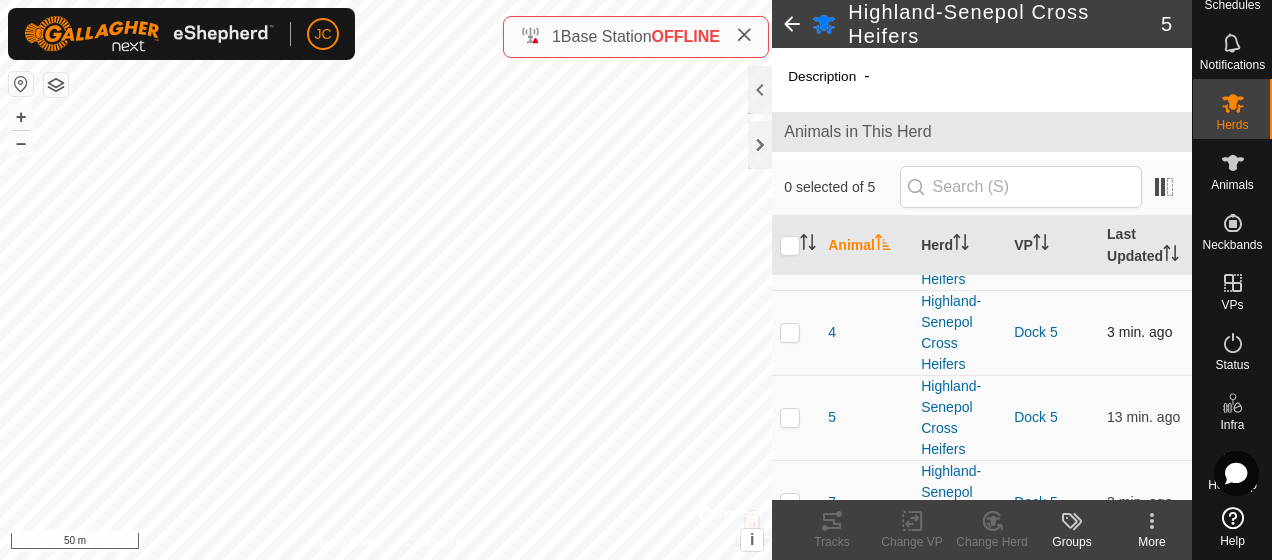 scroll, scrollTop: 197, scrollLeft: 0, axis: vertical 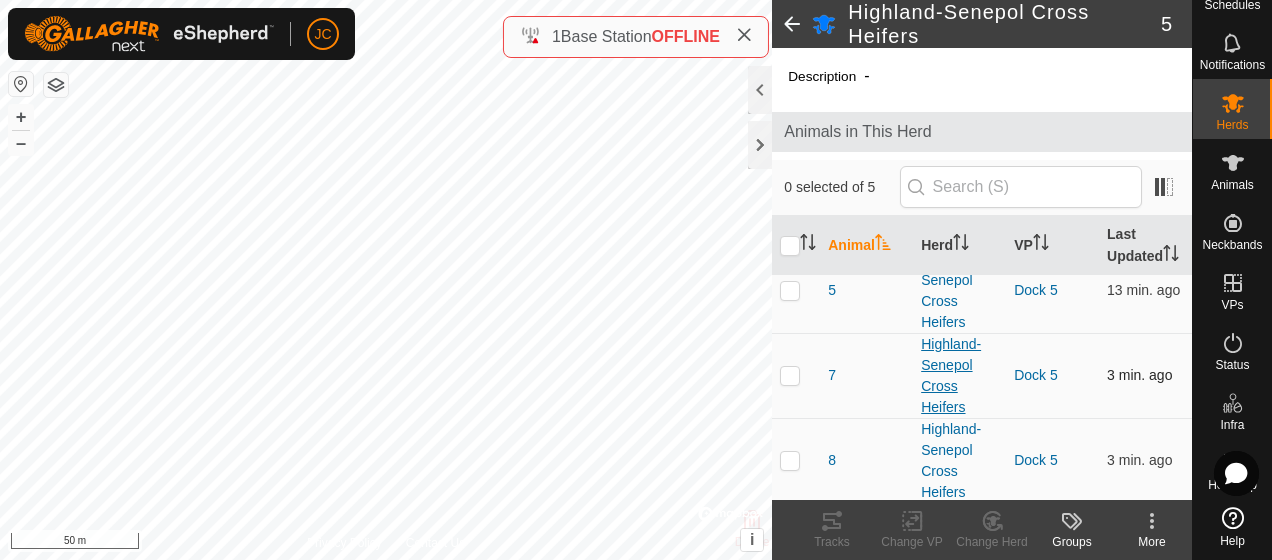 click on "Highland-Senepol Cross Heifers" at bounding box center (959, 376) 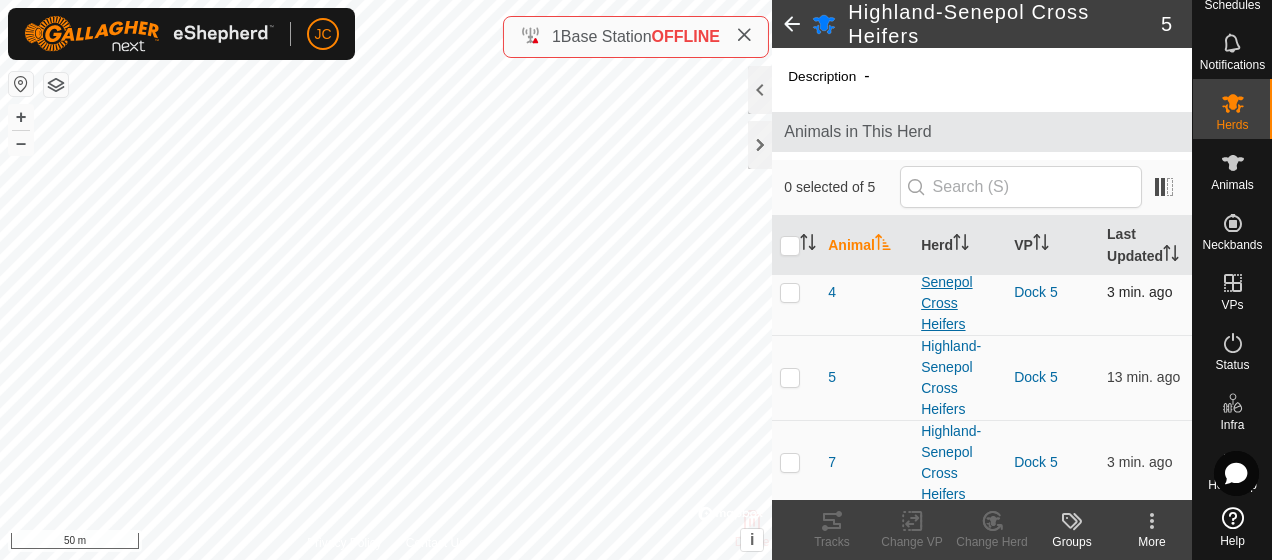 scroll, scrollTop: 0, scrollLeft: 0, axis: both 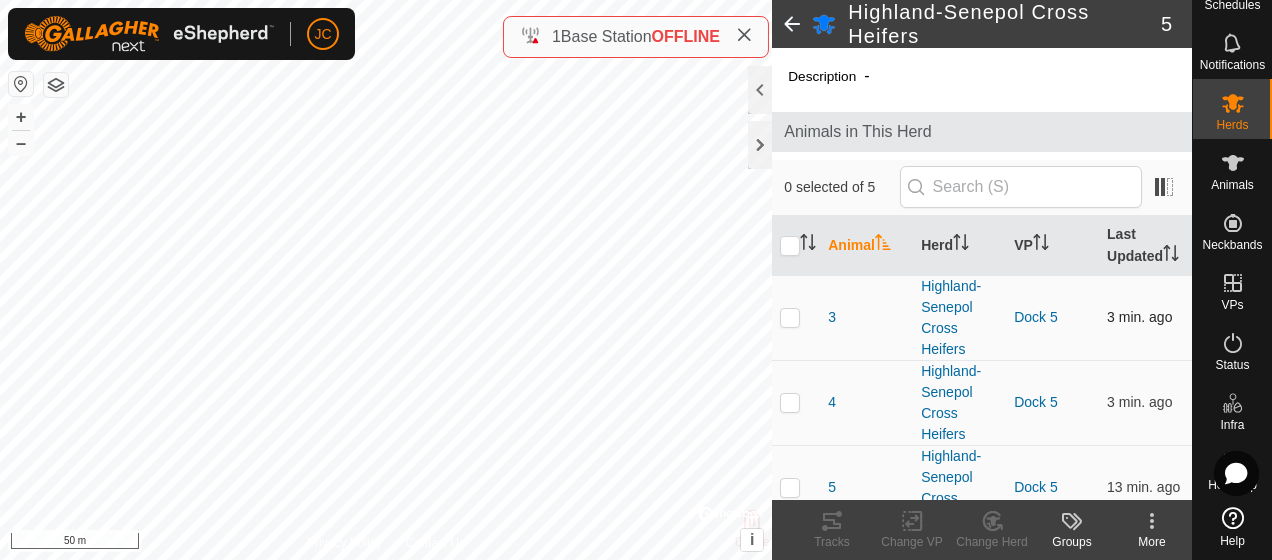 click on "3" at bounding box center [866, 317] 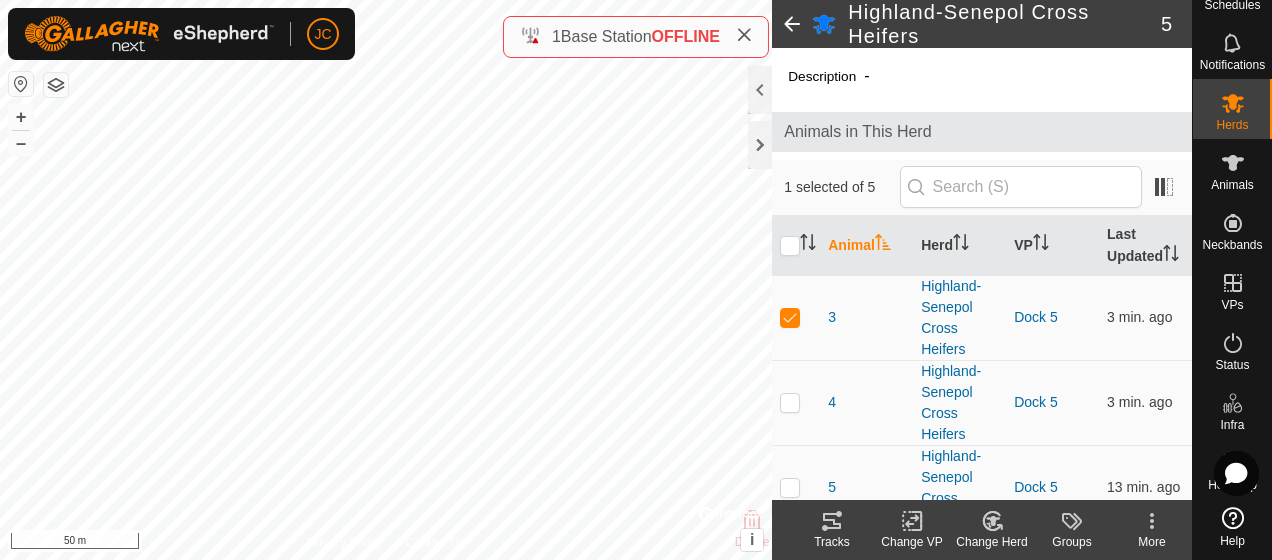 click on "More" 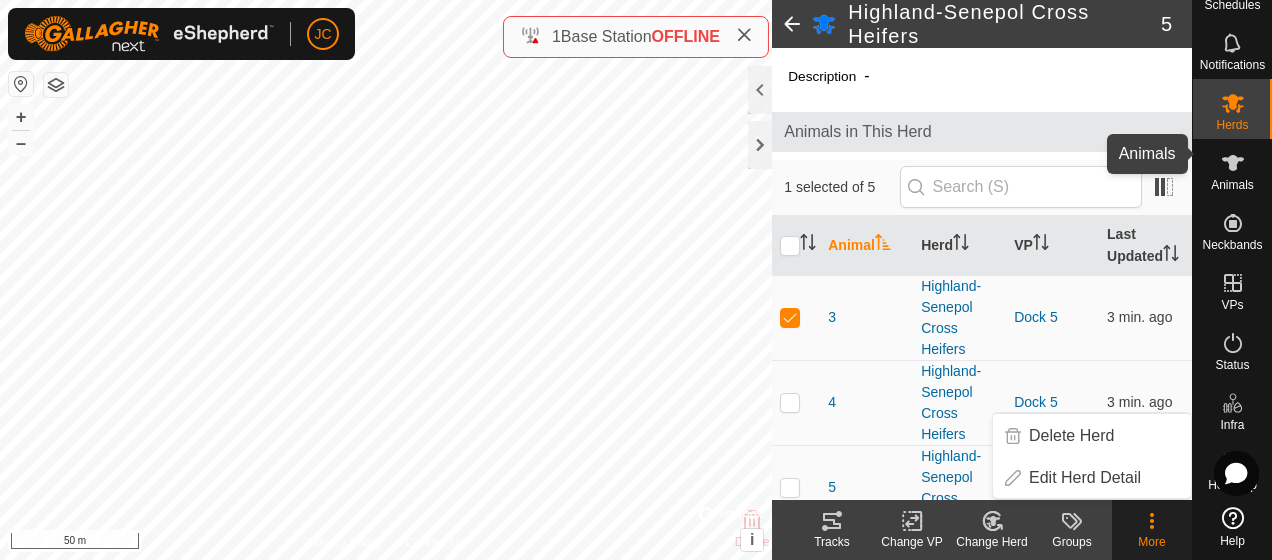 click on "Animals" at bounding box center [1232, 169] 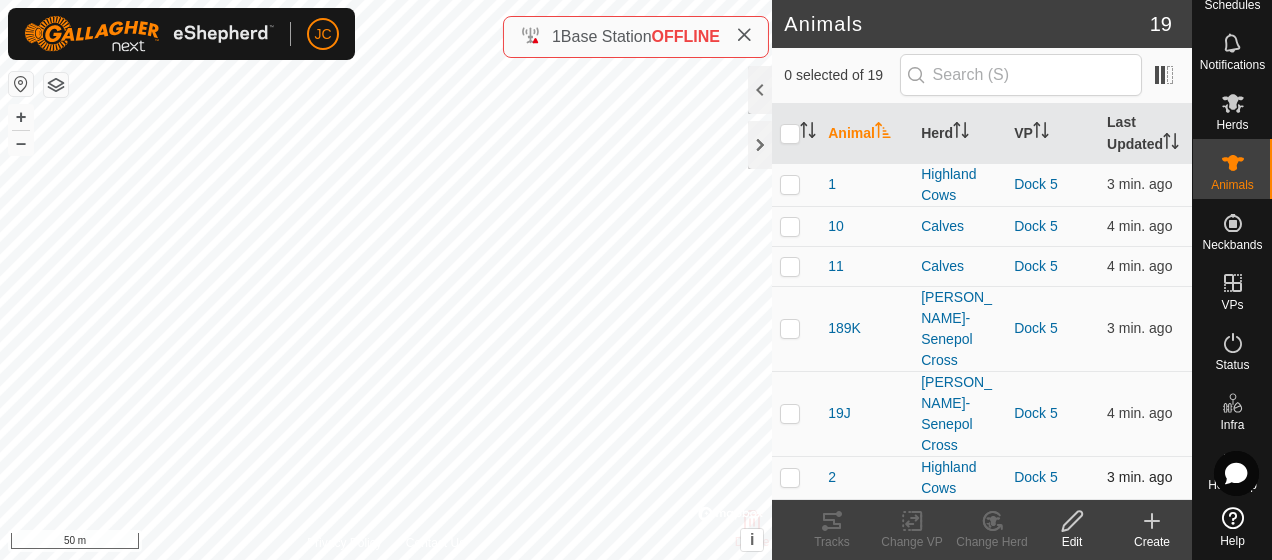 click at bounding box center [790, 477] 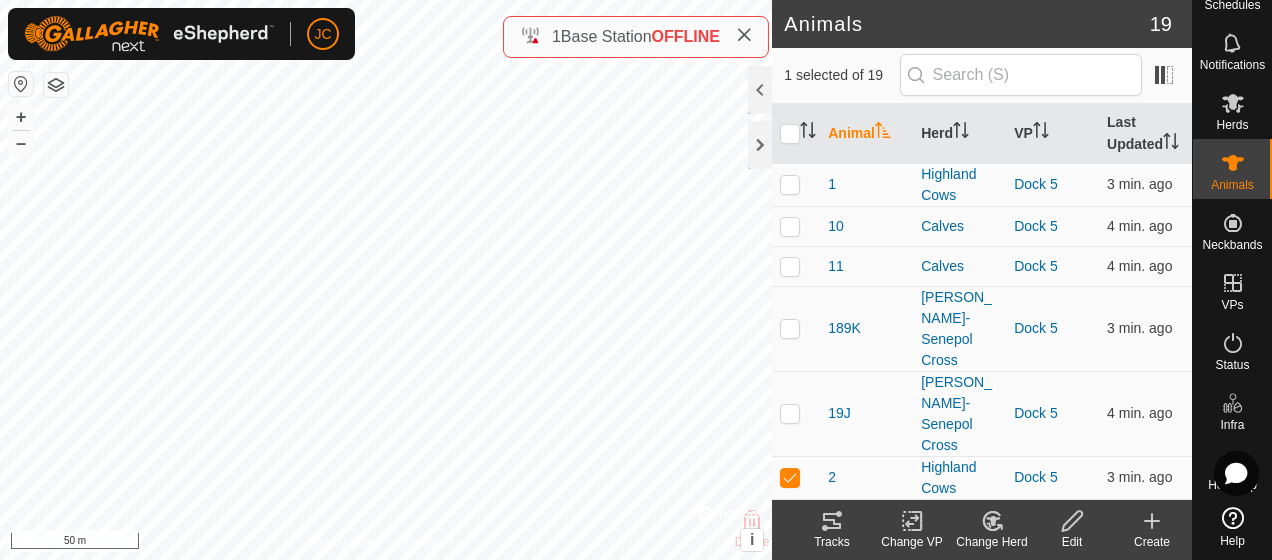 click on "Edit" 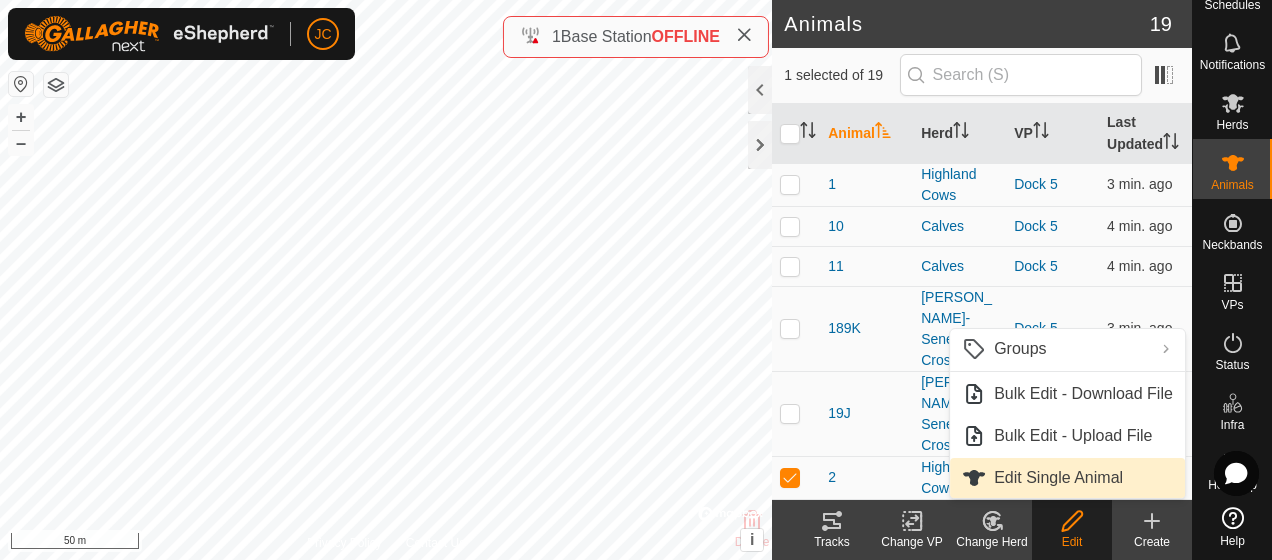 click on "Edit Single Animal" at bounding box center [1067, 478] 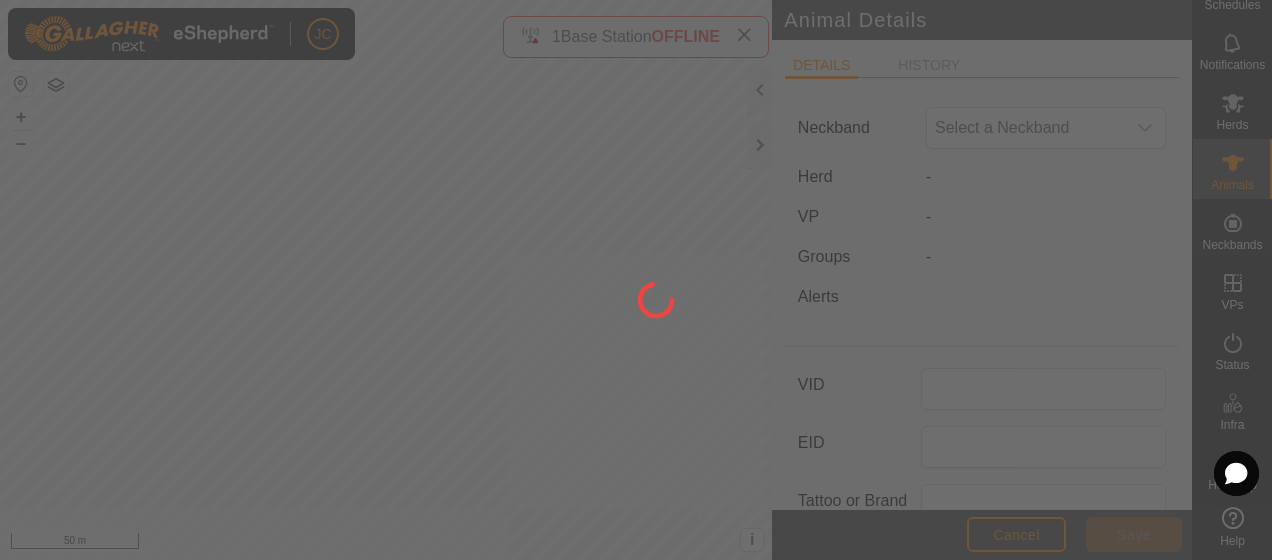 type on "2" 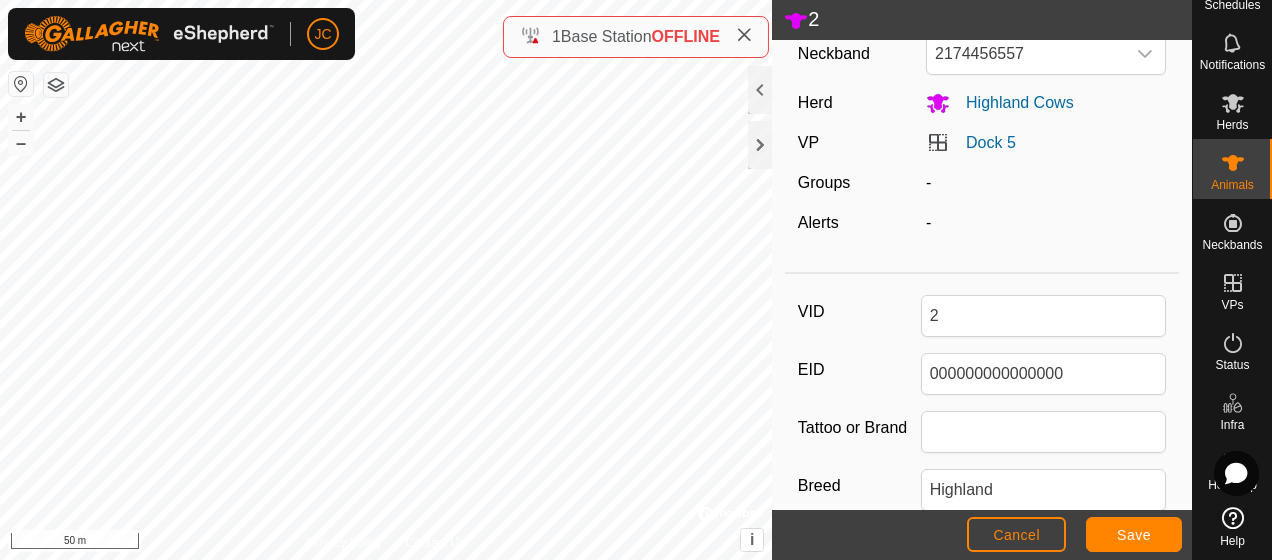 scroll, scrollTop: 0, scrollLeft: 0, axis: both 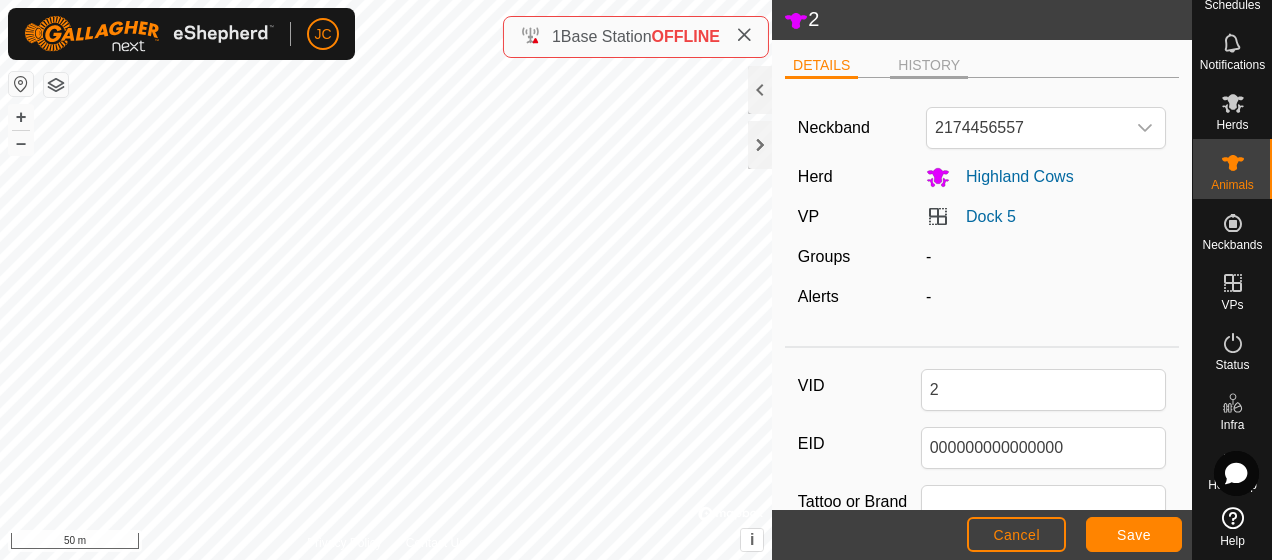 click on "HISTORY" 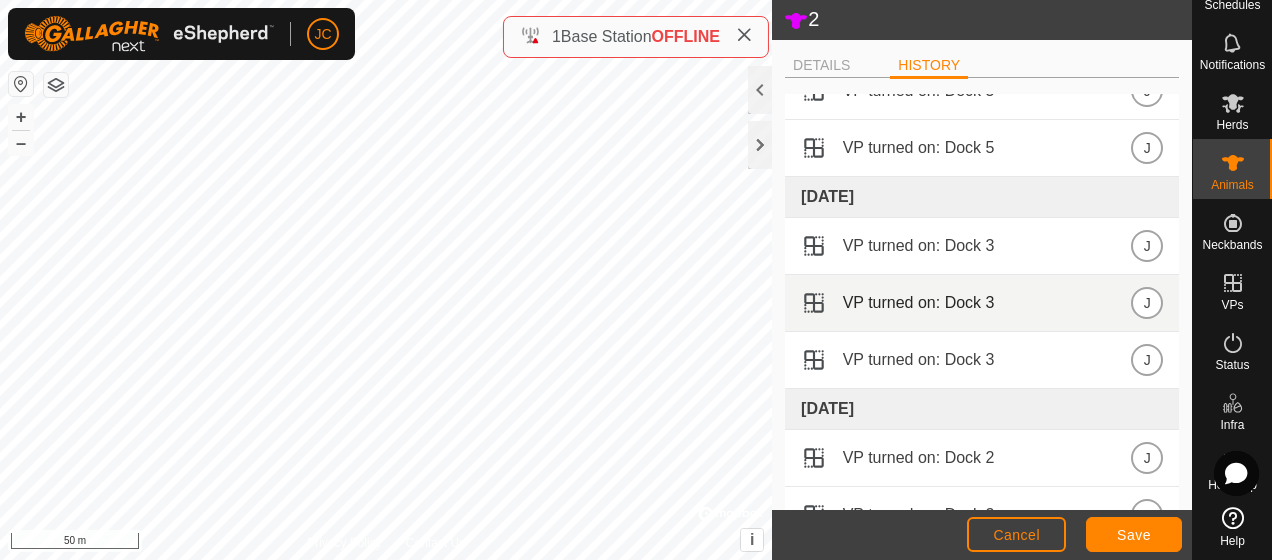 scroll, scrollTop: 0, scrollLeft: 0, axis: both 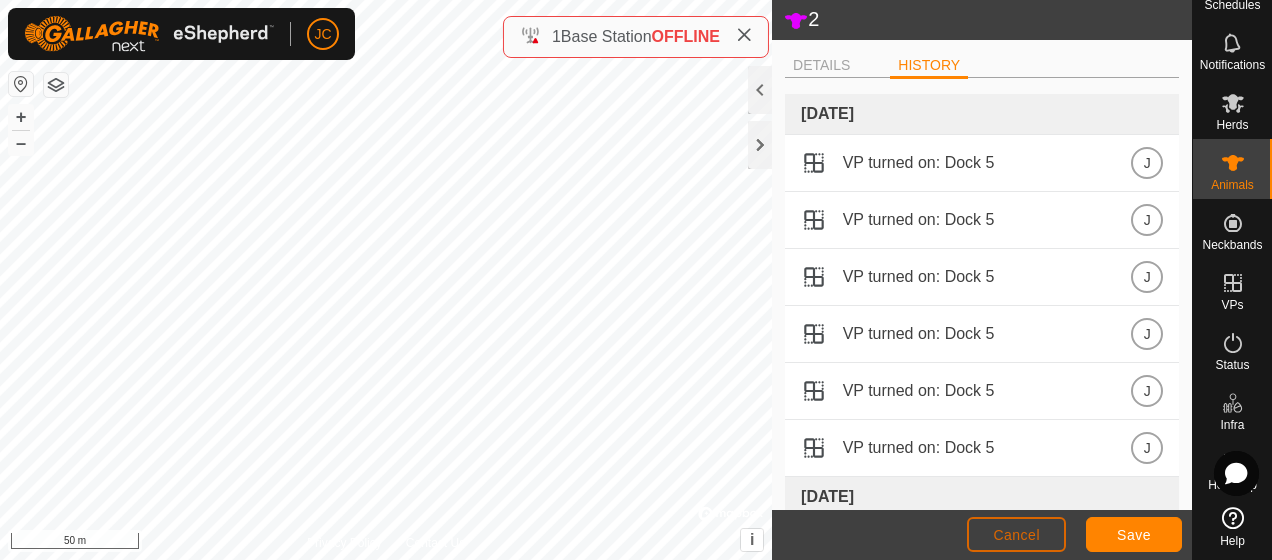 click on "Cancel" 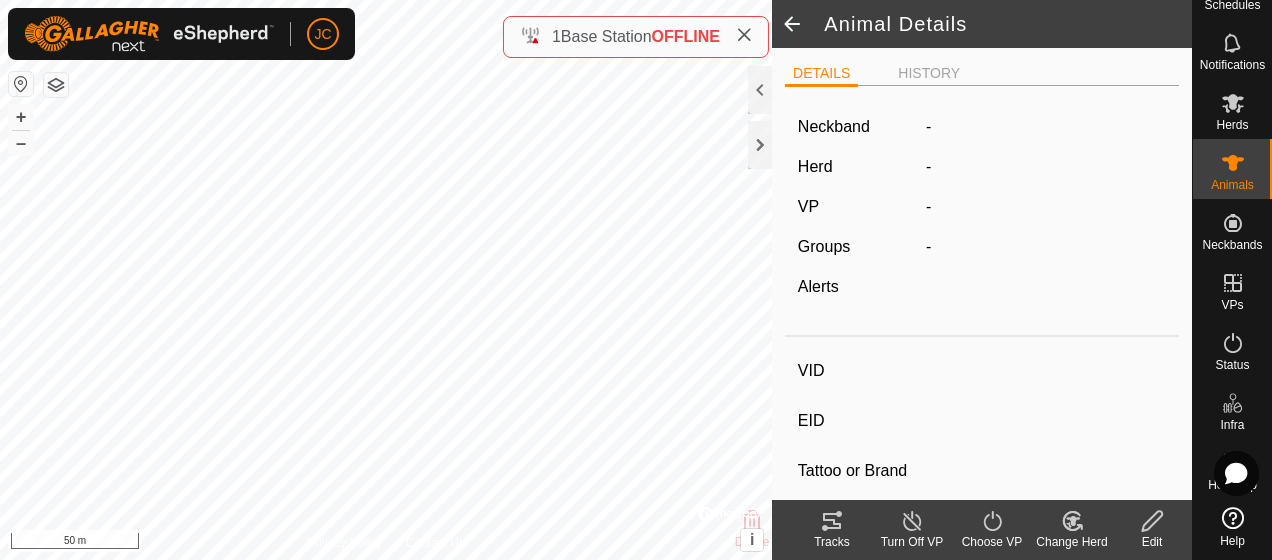 type on "2" 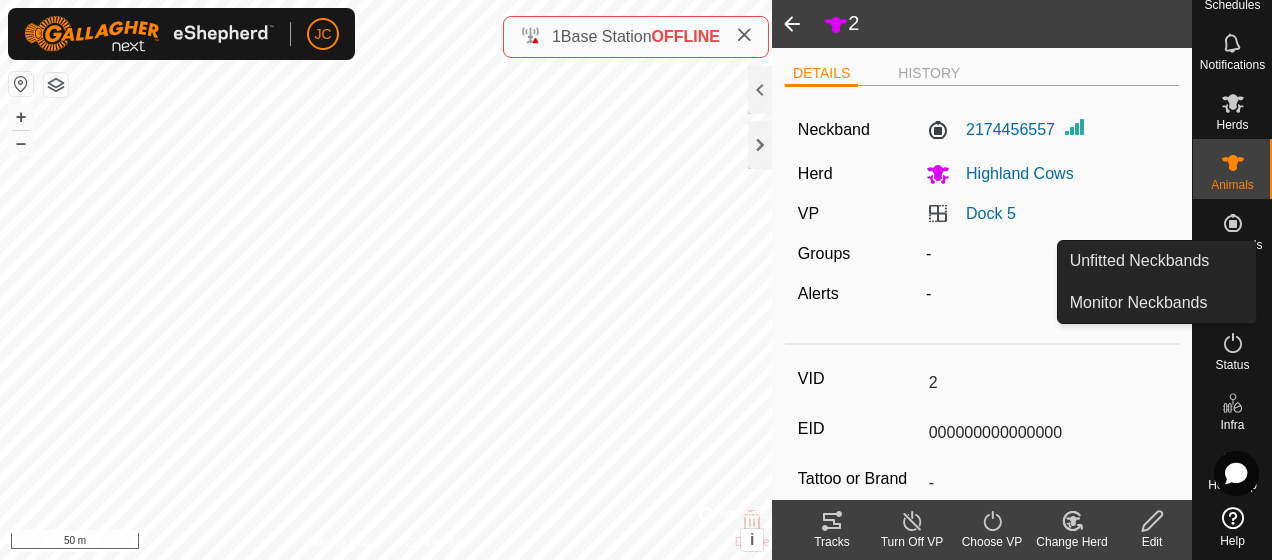 click at bounding box center (1233, 223) 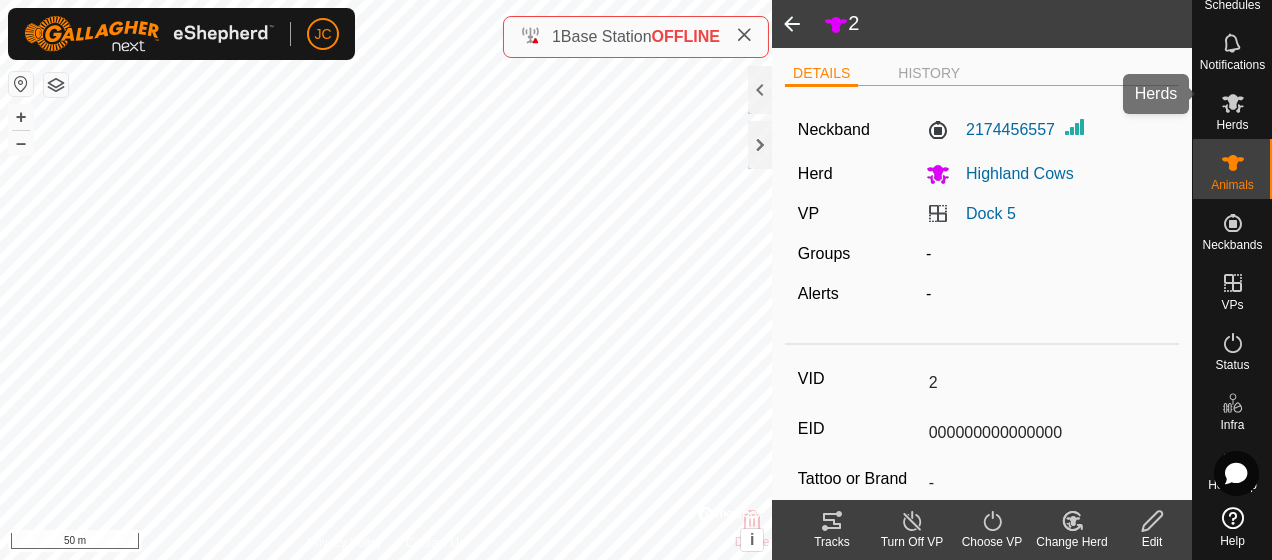 click on "Herds" at bounding box center (1232, 125) 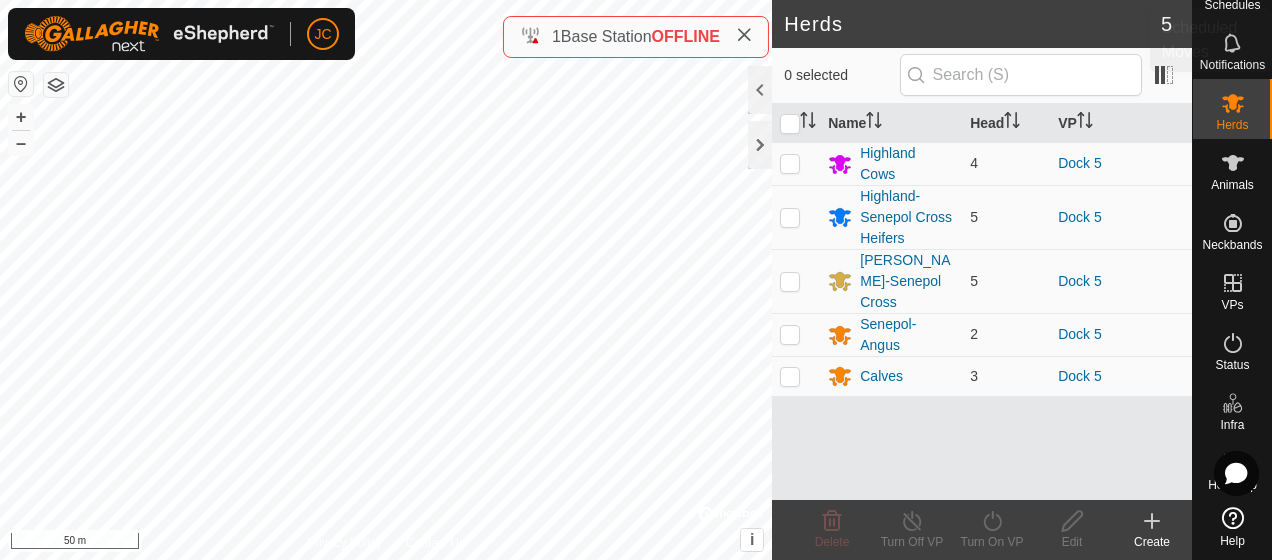 click at bounding box center (1233, 43) 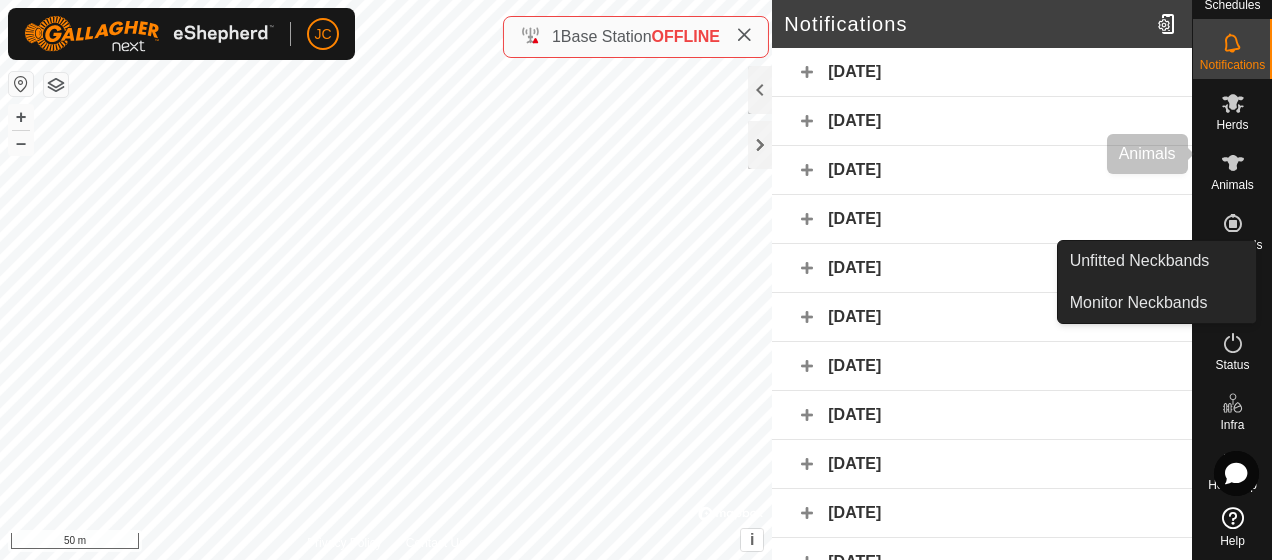 click on "Animals" at bounding box center [1232, 185] 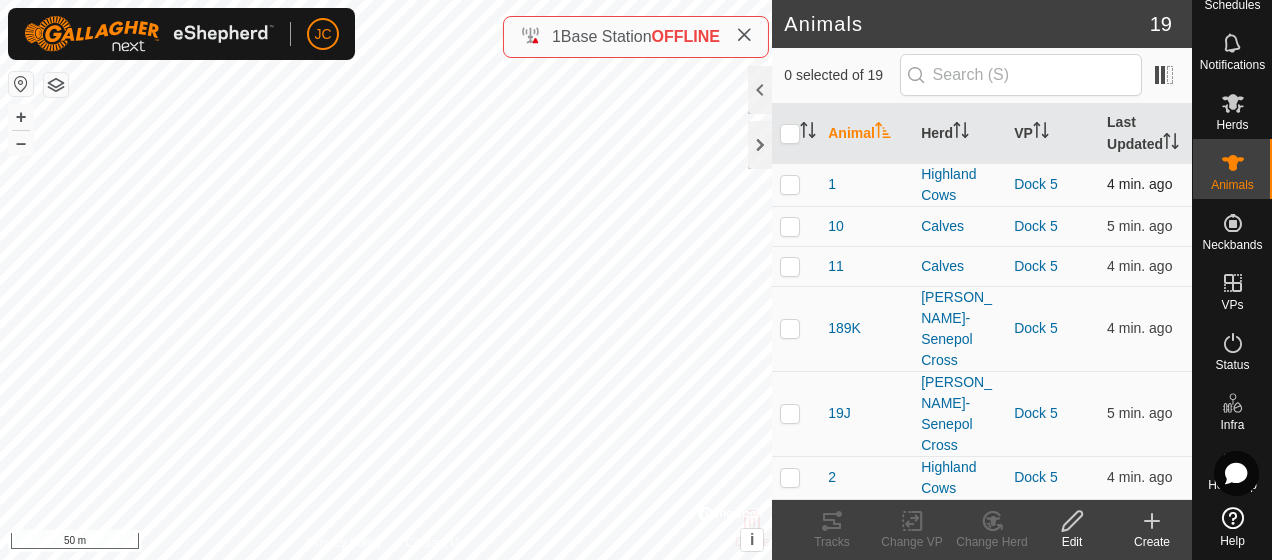 click at bounding box center [796, 184] 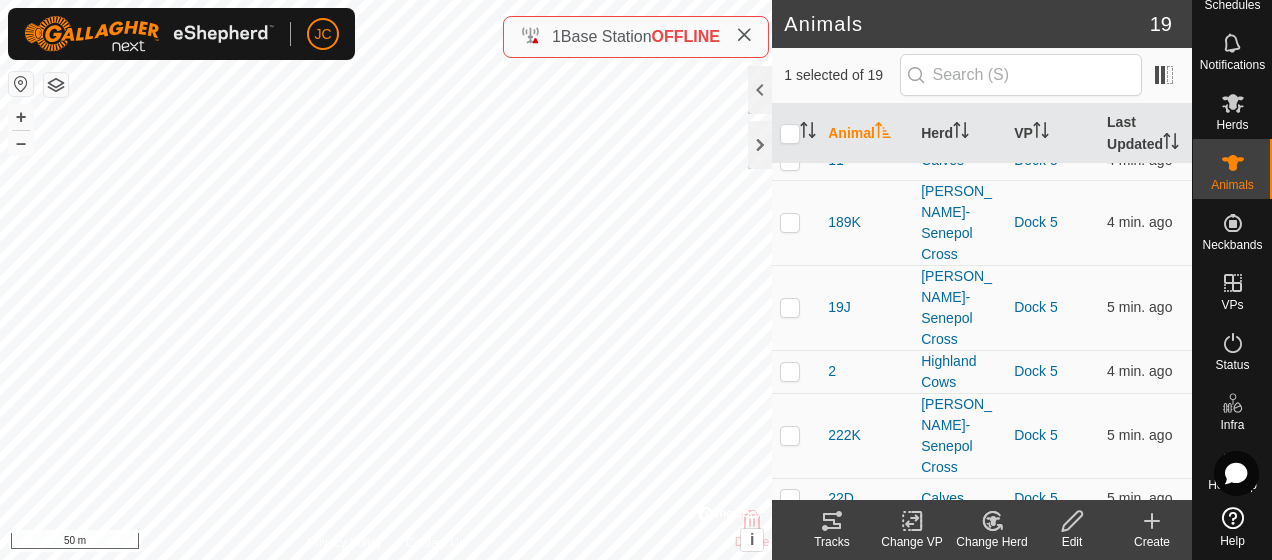 scroll, scrollTop: 0, scrollLeft: 0, axis: both 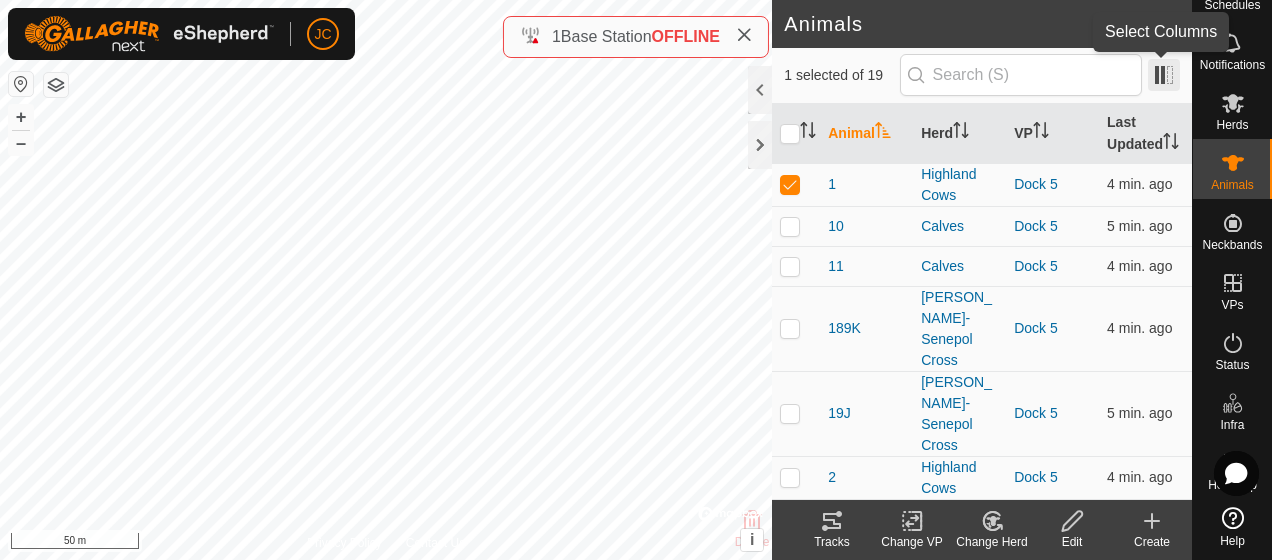 click at bounding box center (1164, 75) 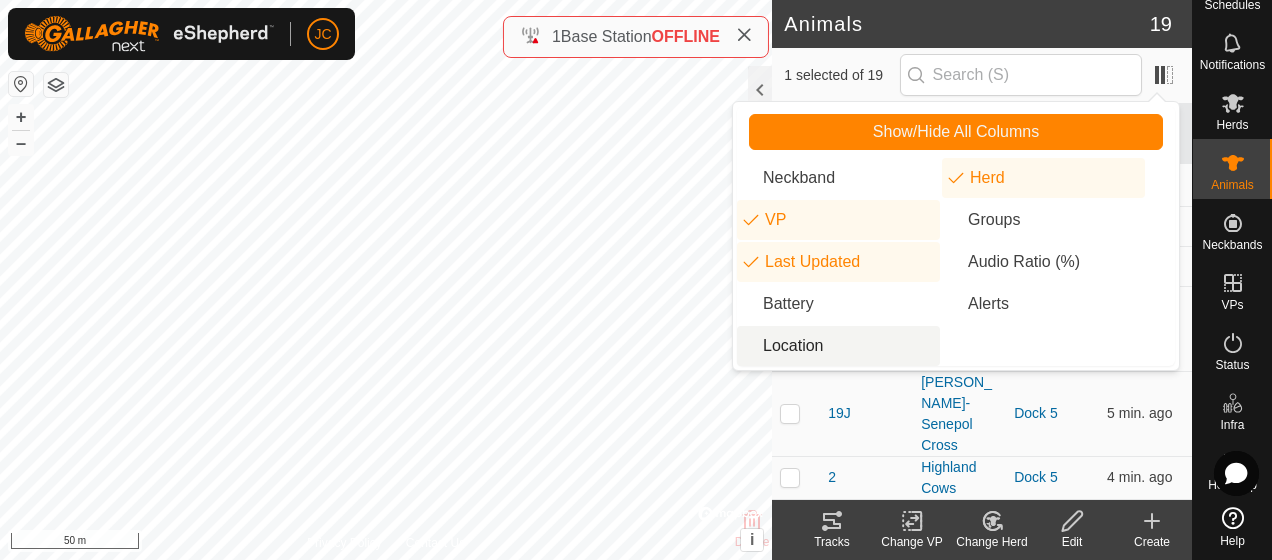 click on "Location" at bounding box center (838, 346) 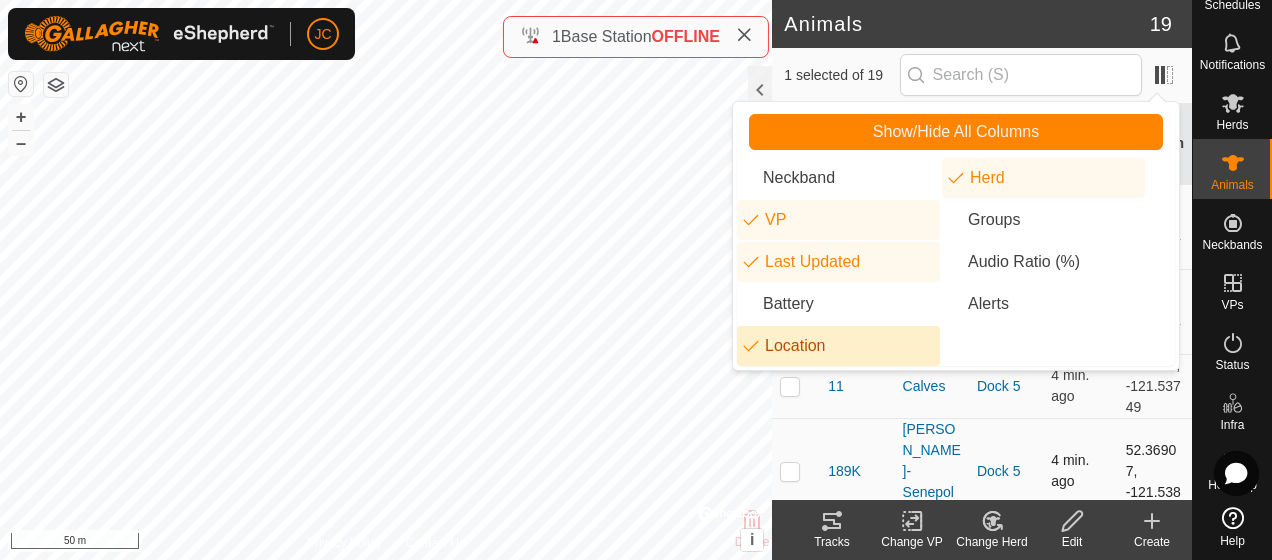 click on "Dock 5" at bounding box center [1006, 471] 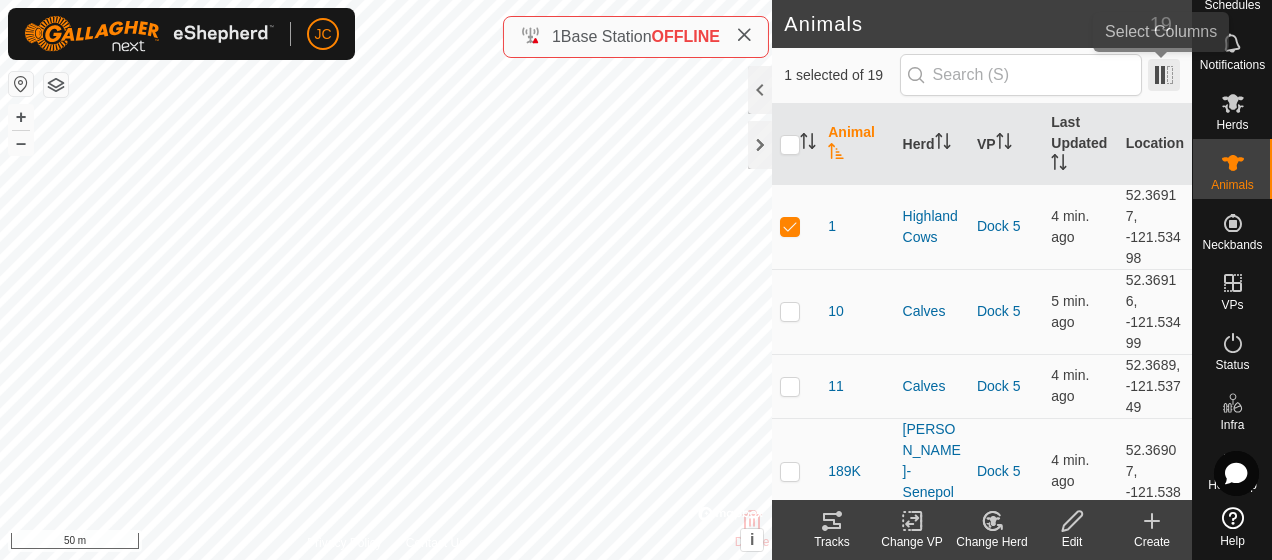 click at bounding box center [1164, 75] 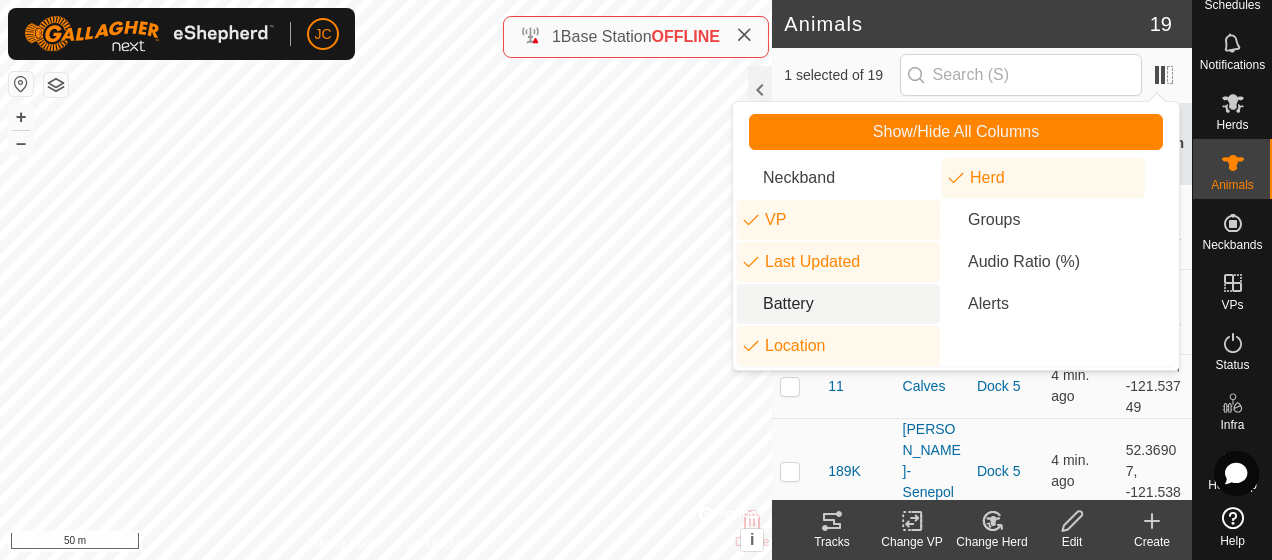 click on "Battery" at bounding box center (838, 304) 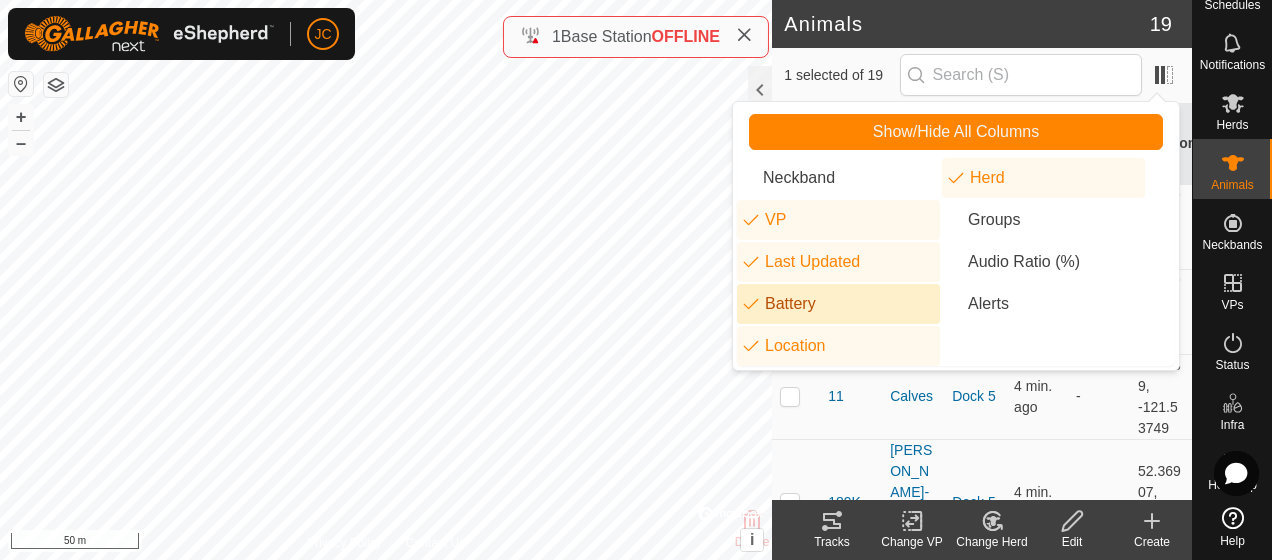 click on "Battery" at bounding box center (838, 304) 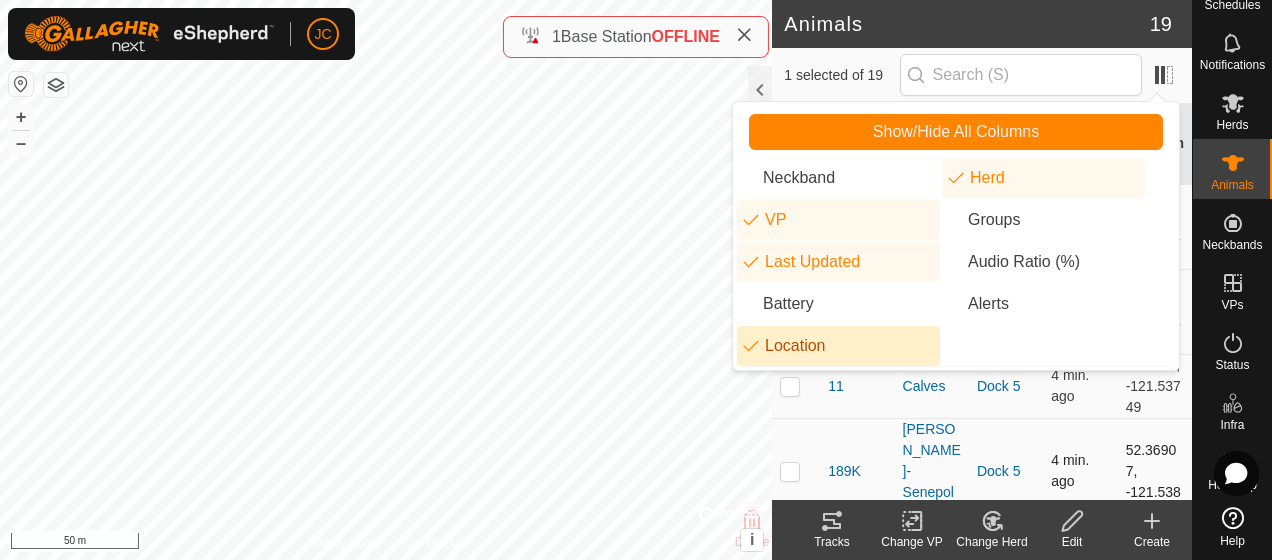 click on "52.36907, -121.538" at bounding box center (1155, 471) 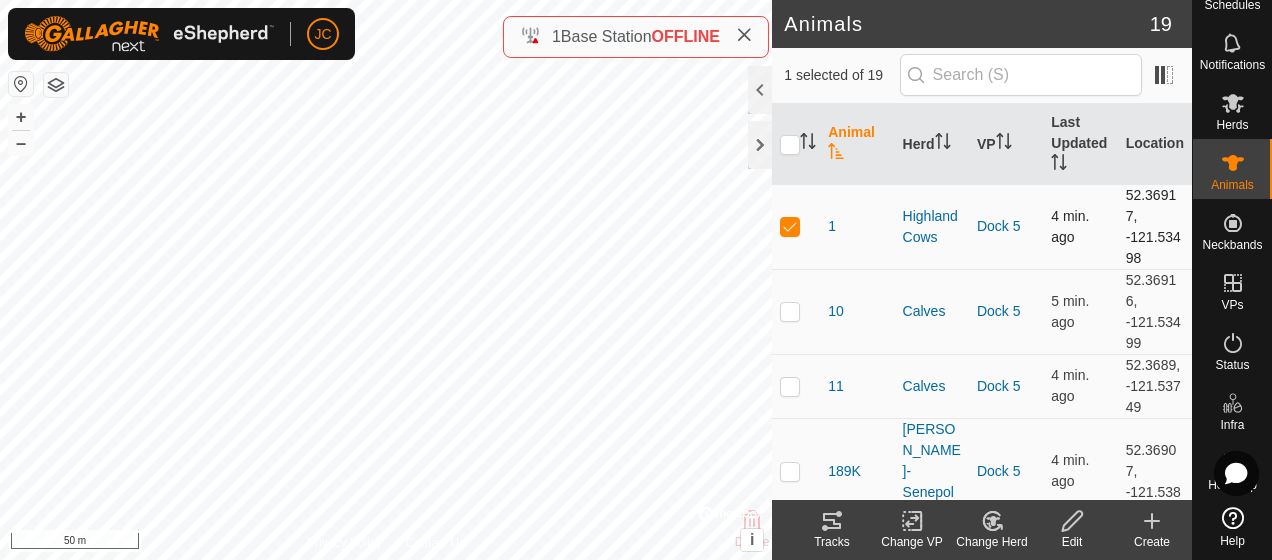 click on "52.36917, -121.53498" at bounding box center [1155, 226] 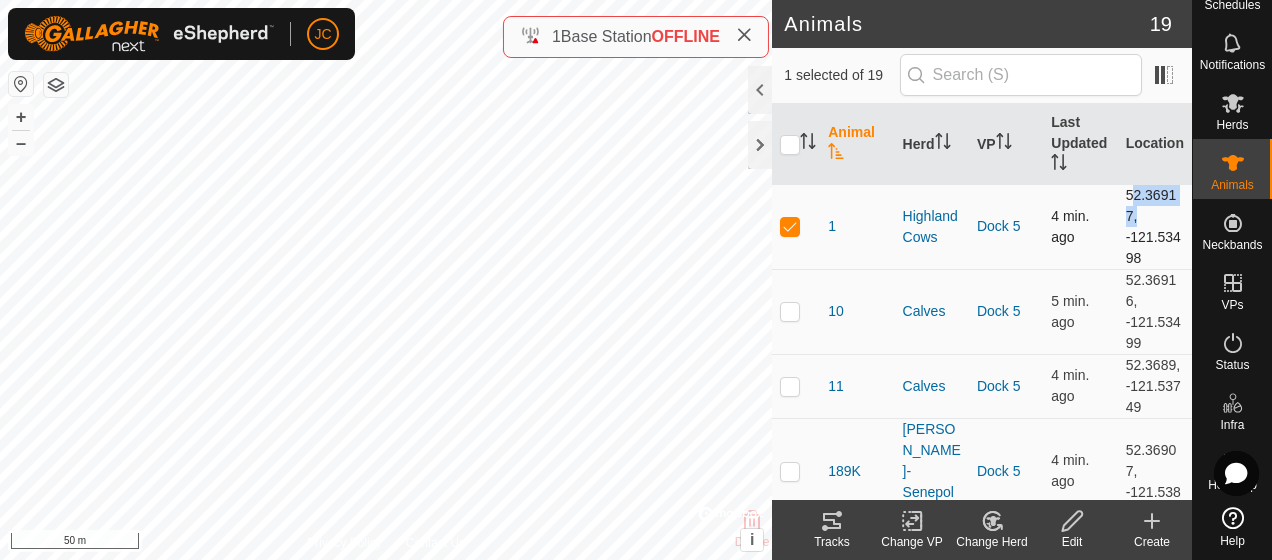 click on "52.36917, -121.53498" at bounding box center [1155, 226] 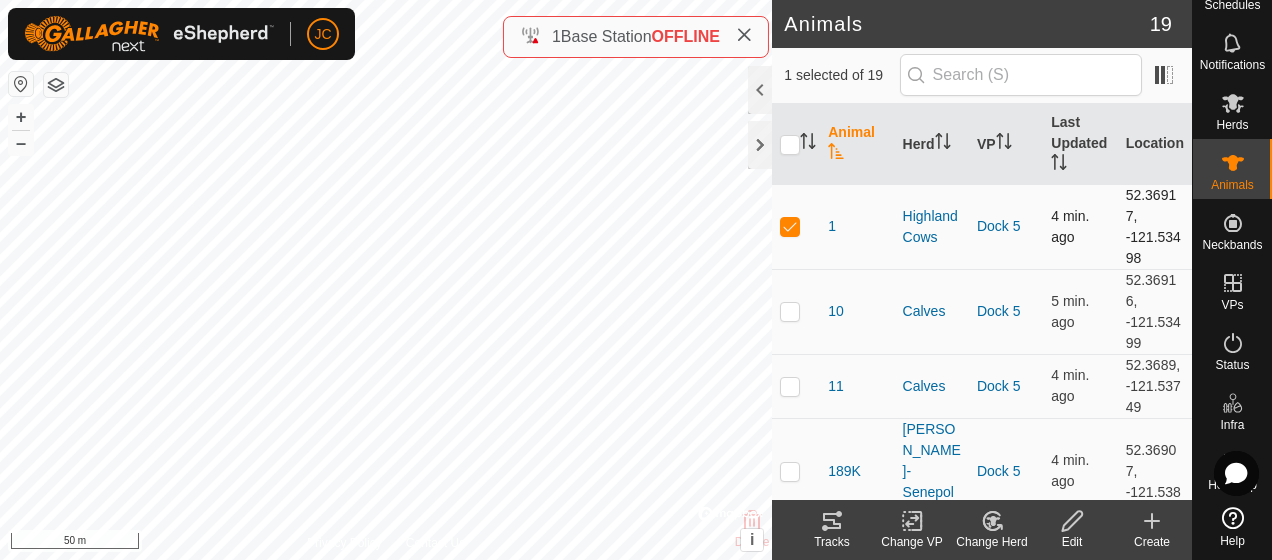 click on "52.36917, -121.53498" at bounding box center (1155, 226) 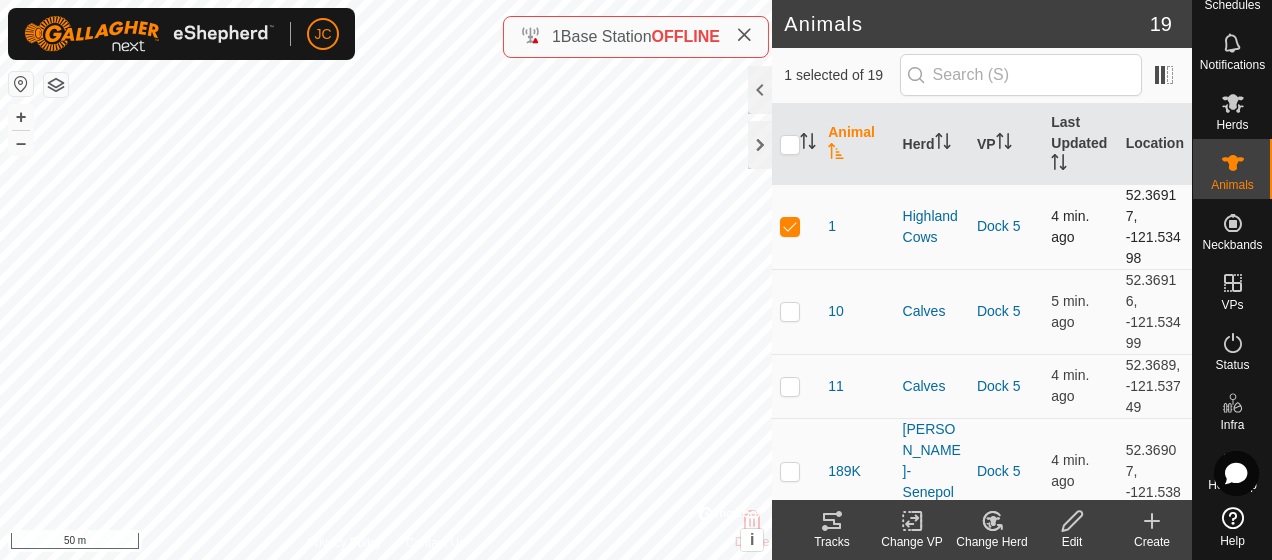 click on "52.36917, -121.53498" at bounding box center [1155, 226] 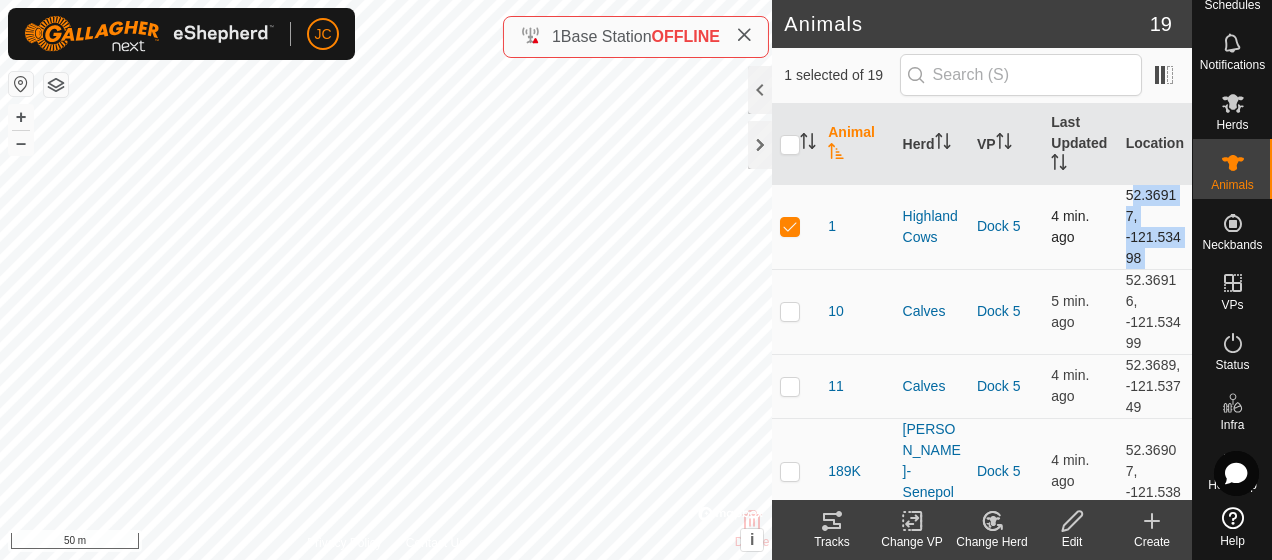 click on "52.36917, -121.53498" at bounding box center [1155, 226] 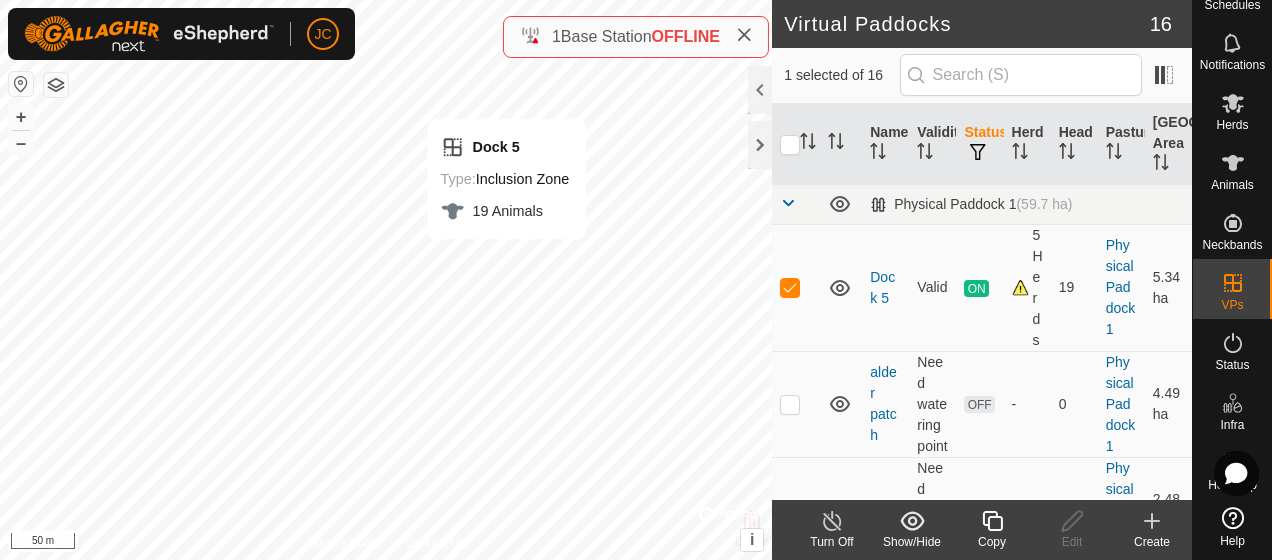 checkbox on "false" 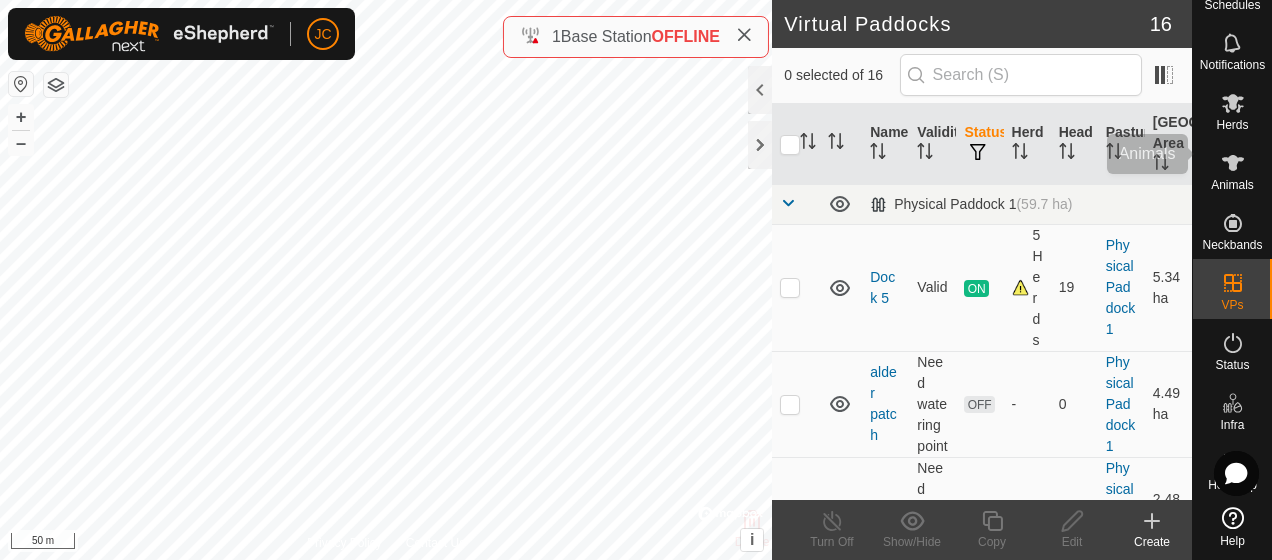 click on "Animals" at bounding box center (1232, 169) 